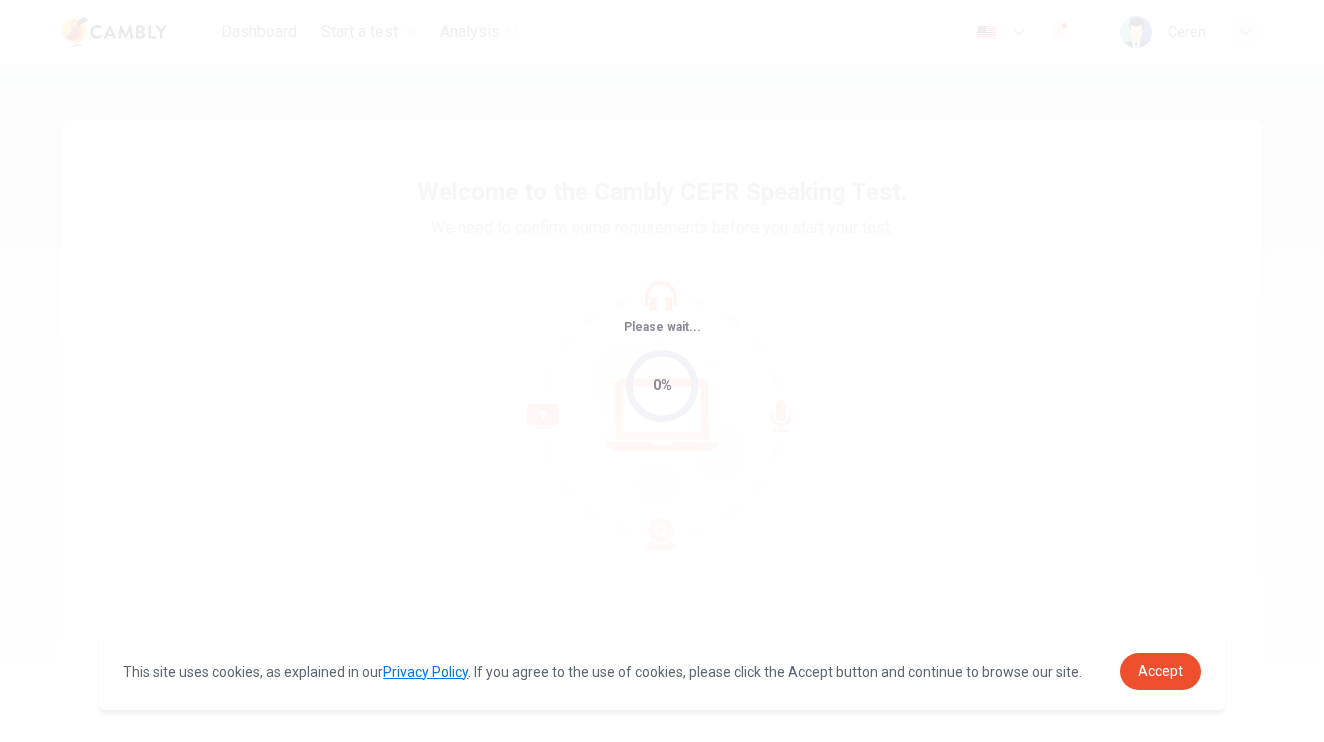 scroll, scrollTop: 0, scrollLeft: 0, axis: both 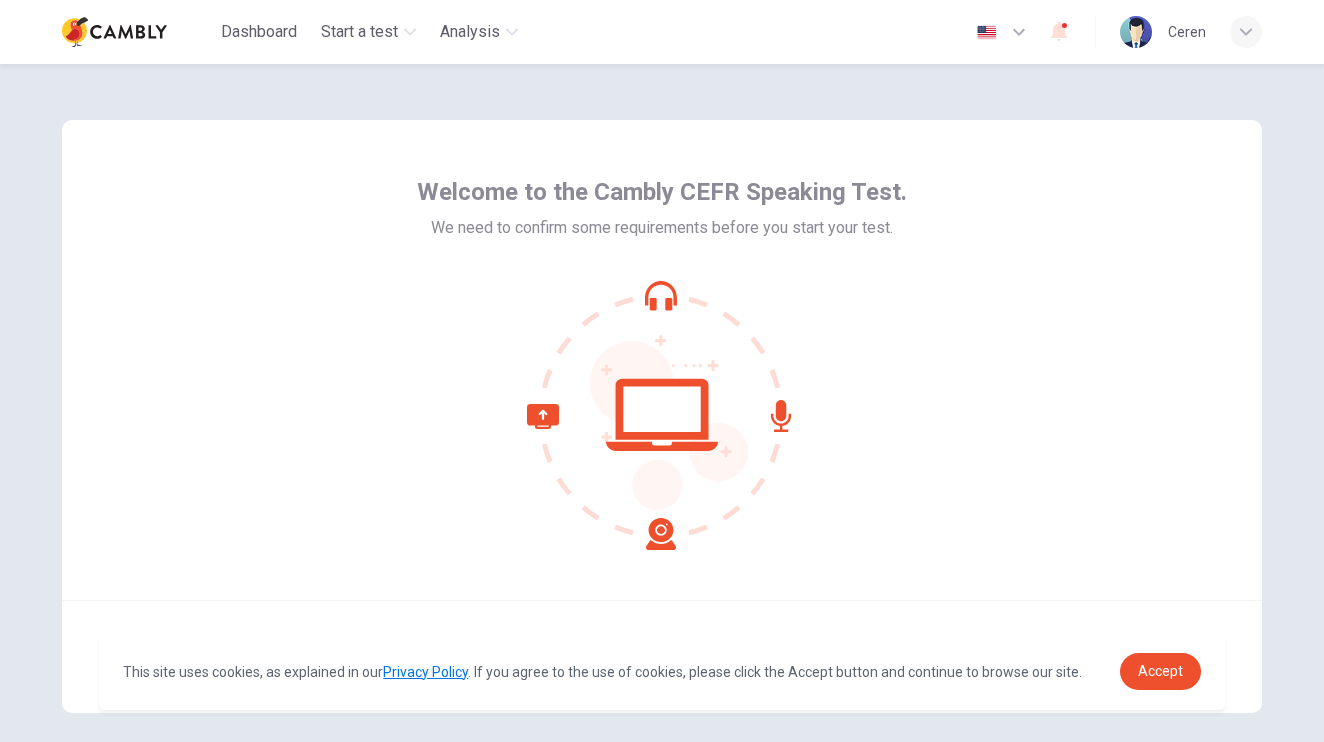 click at bounding box center [986, 32] 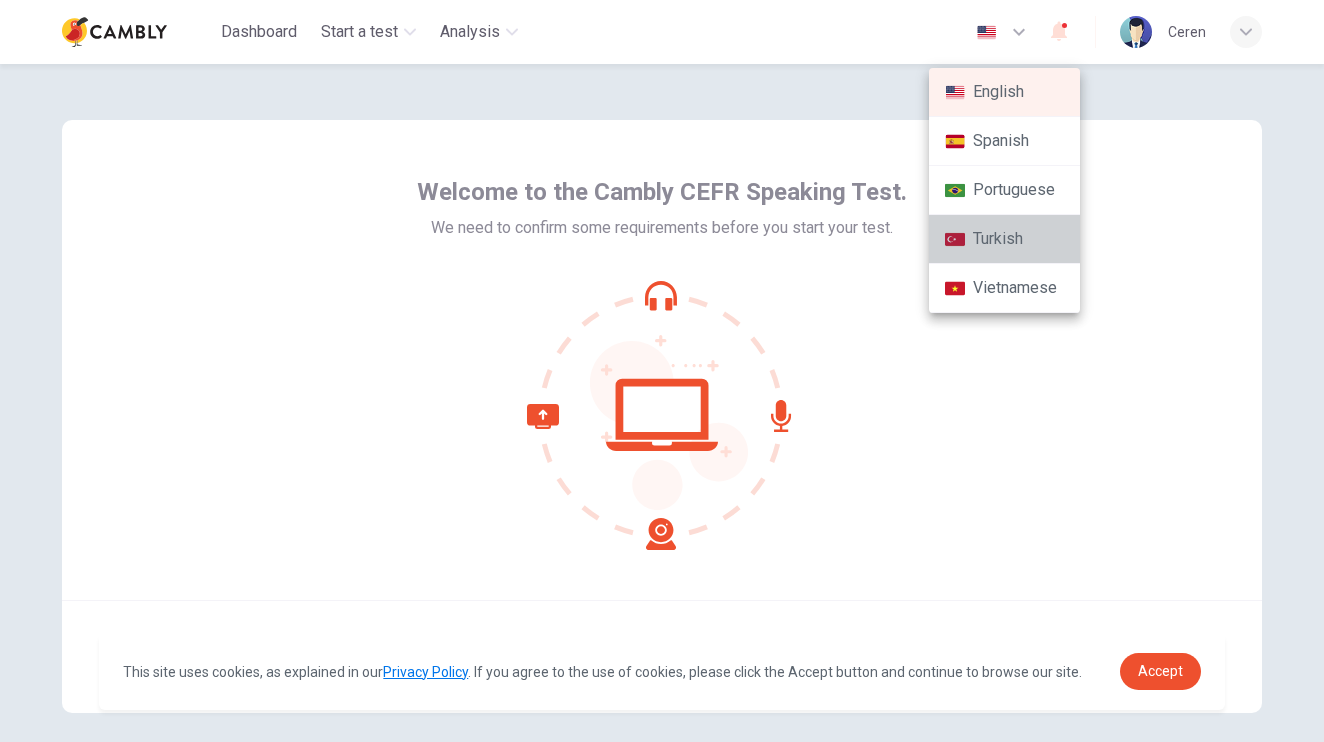 click on "Turkish" at bounding box center [1004, 239] 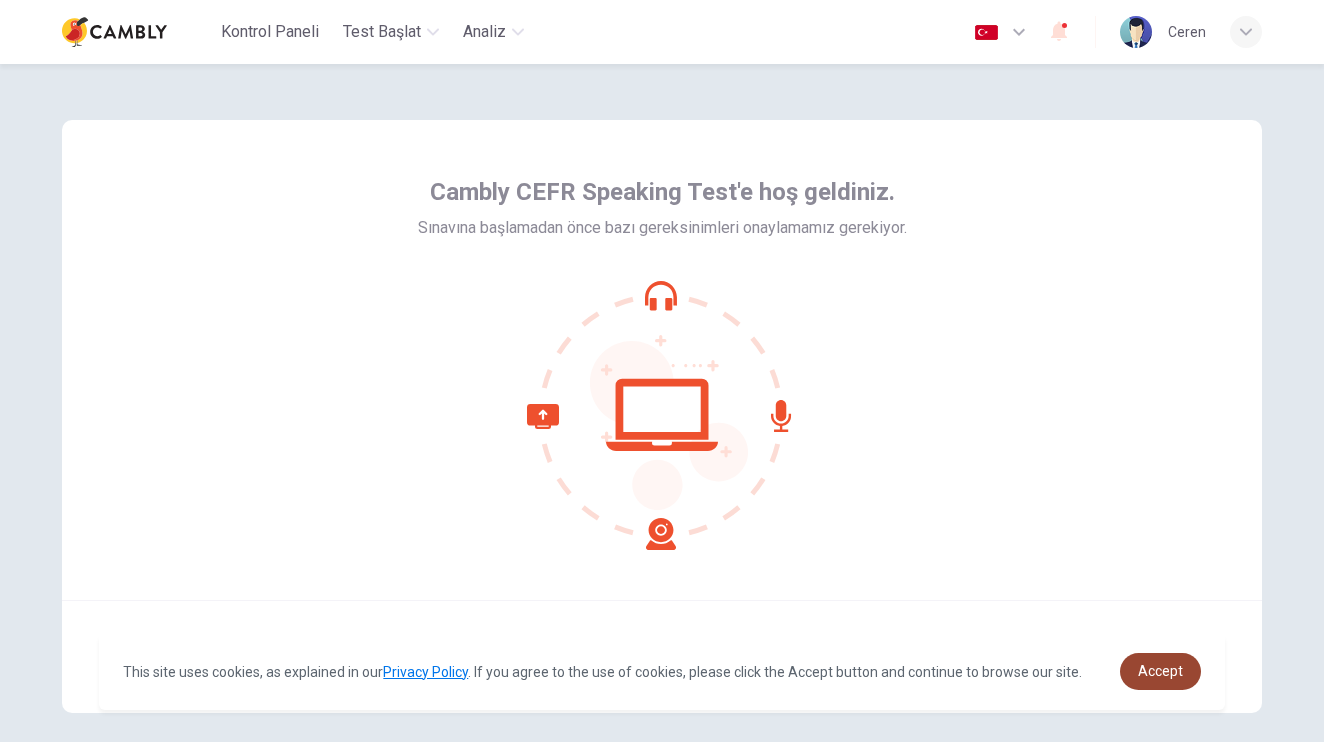 click on "Accept" at bounding box center [1160, 671] 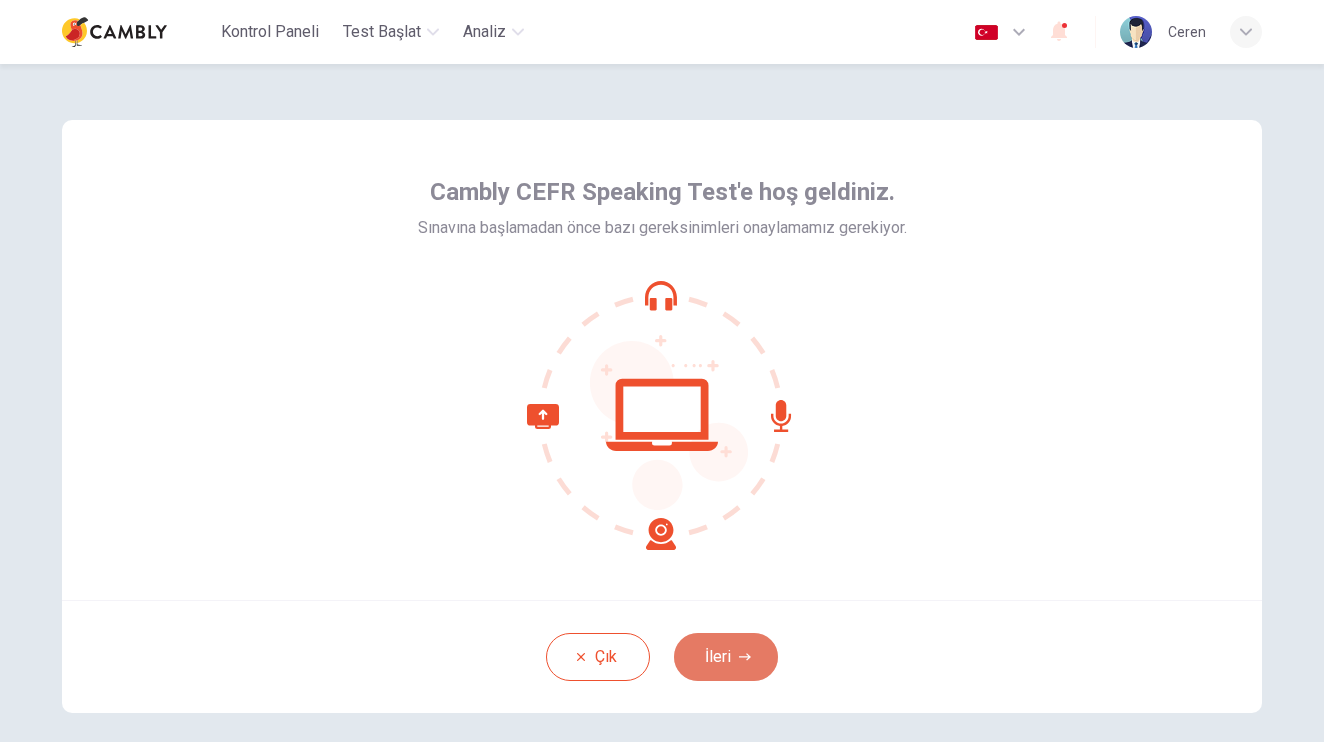 click on "İleri" at bounding box center (726, 657) 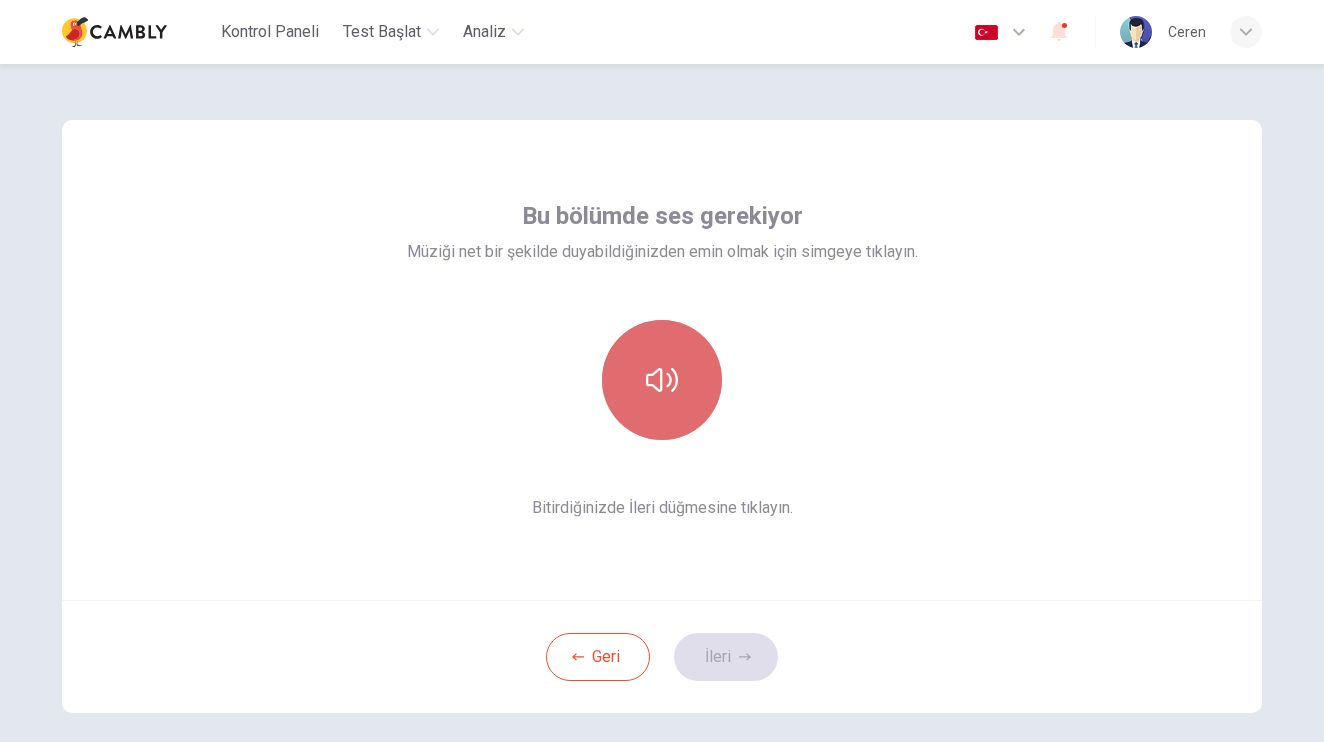 click at bounding box center (662, 380) 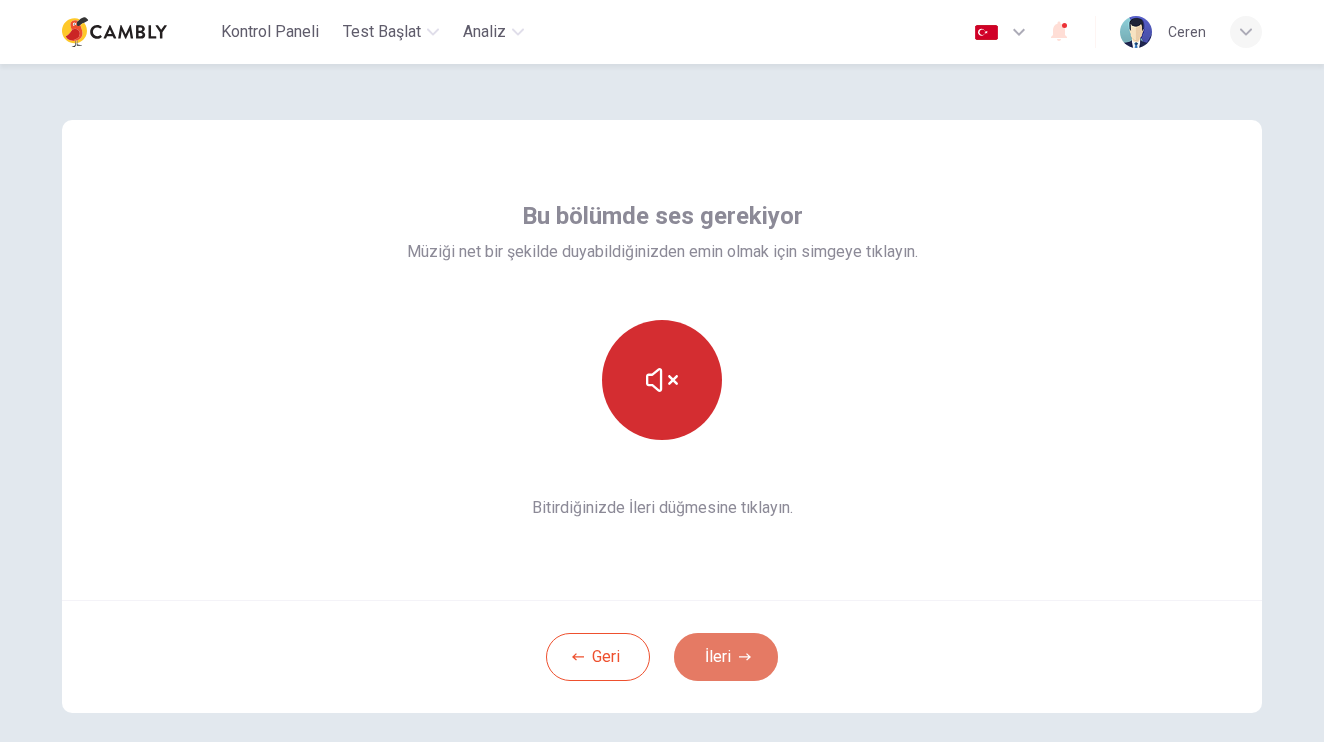 click on "İleri" at bounding box center (726, 657) 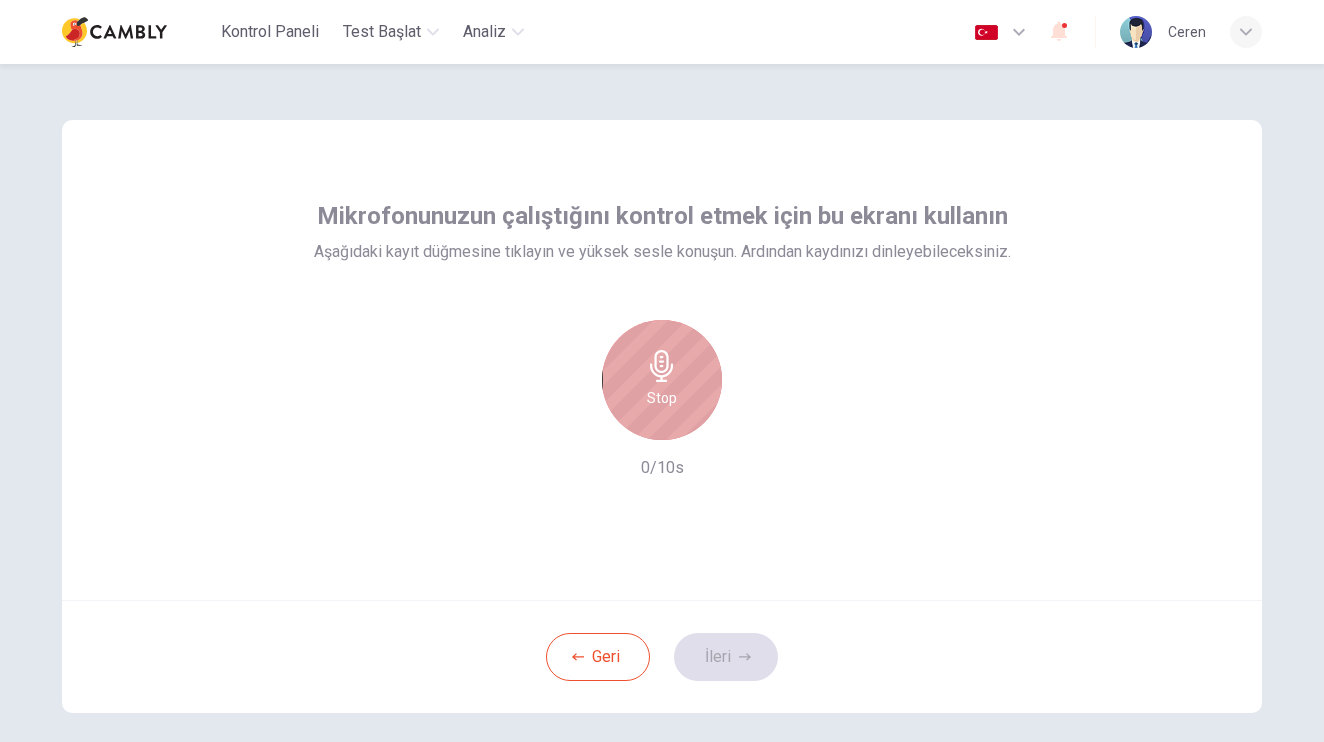 click on "Stop" at bounding box center (662, 398) 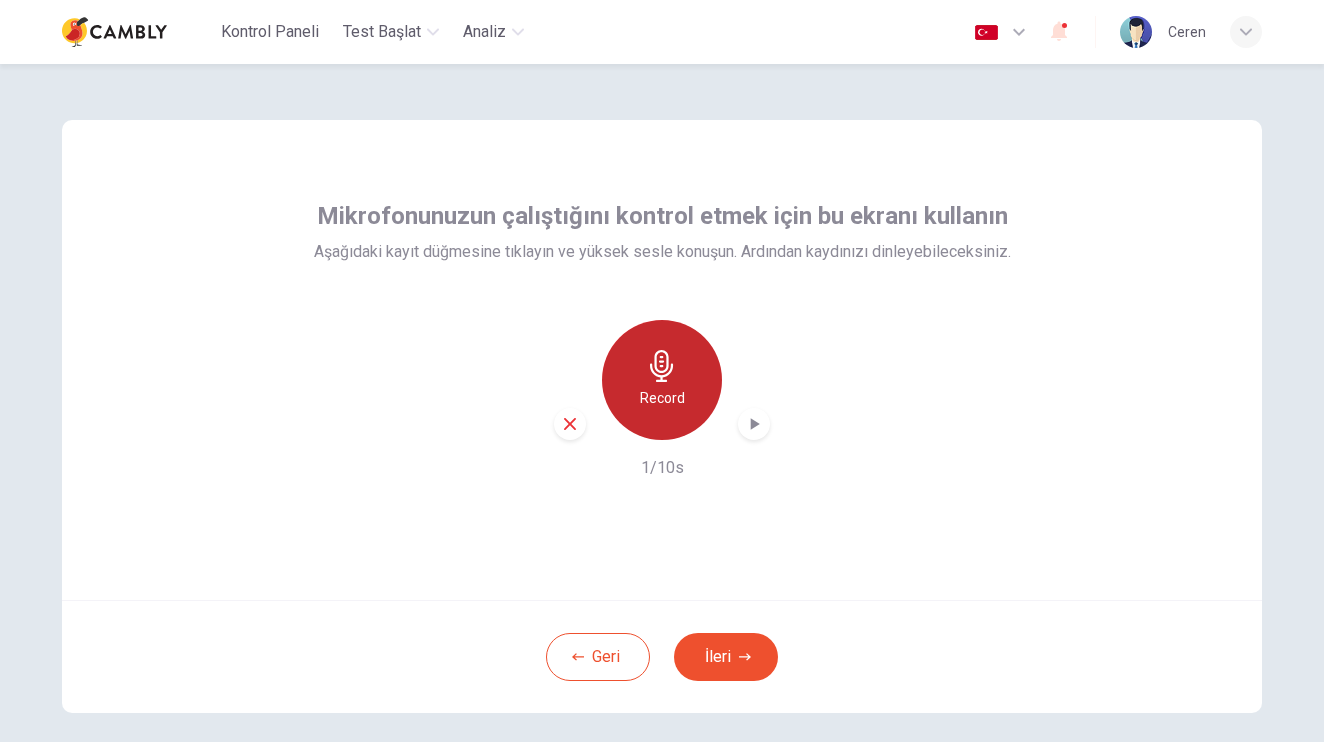 click on "Record" at bounding box center [662, 398] 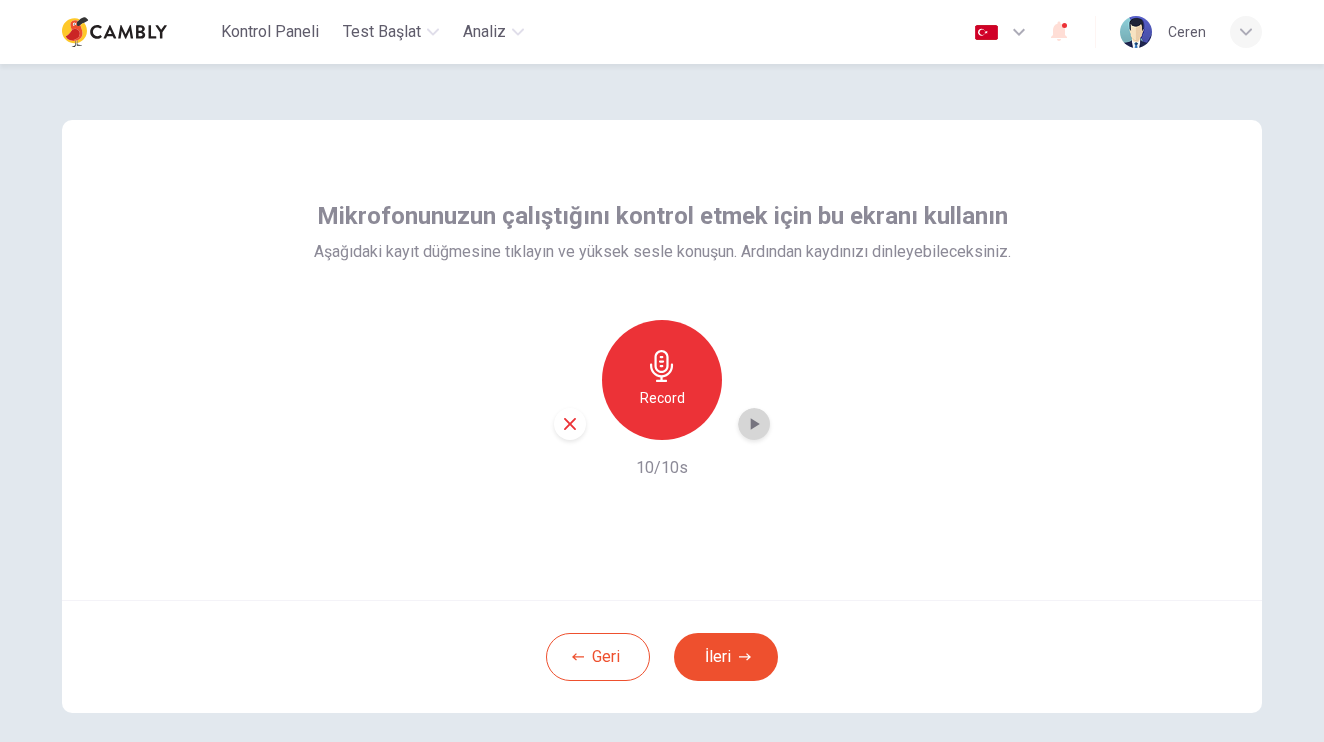click at bounding box center (755, 424) 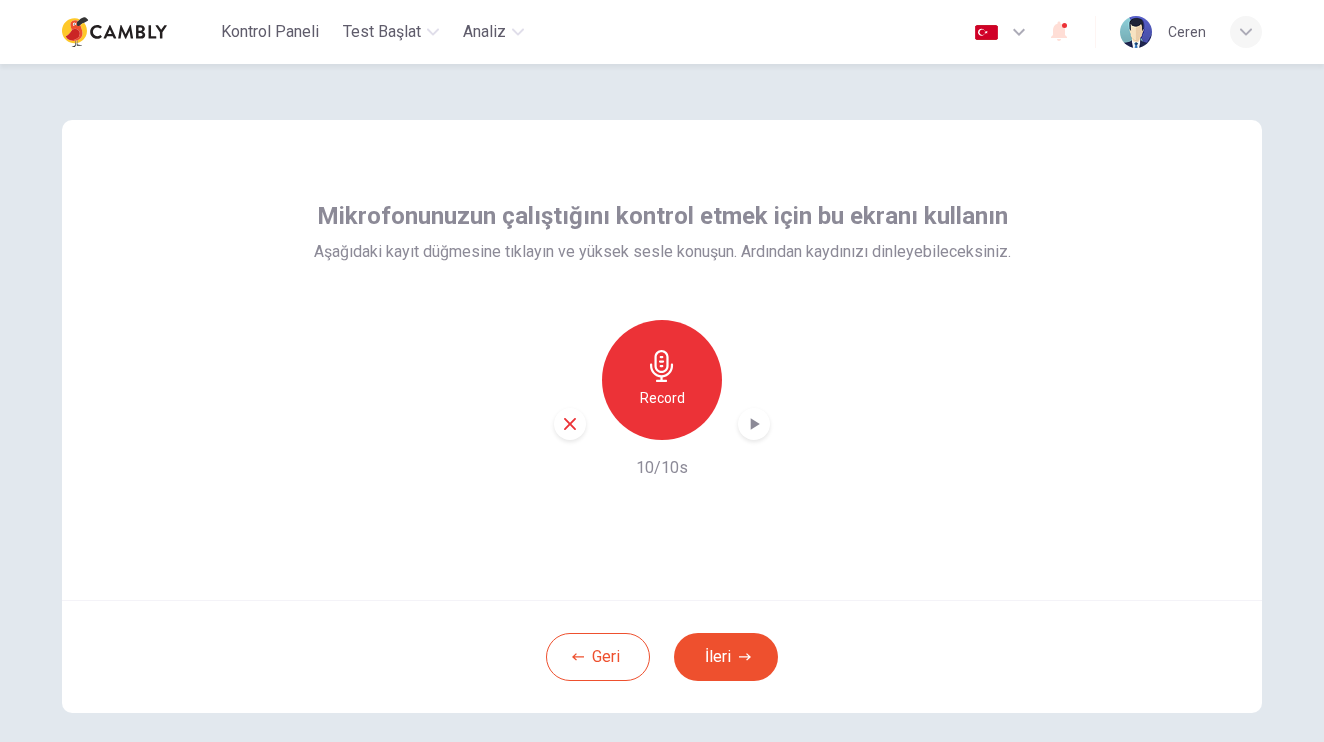 click at bounding box center (570, 424) 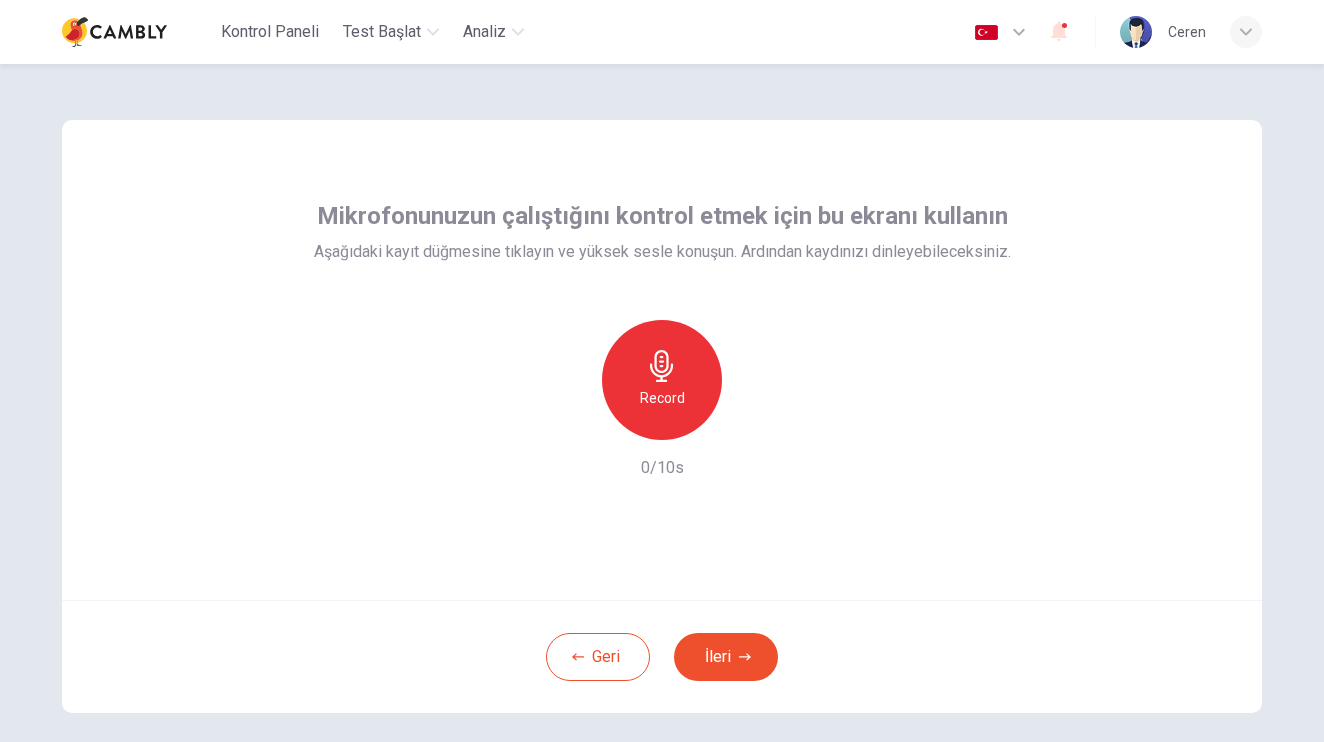 click on "Record" at bounding box center (662, 398) 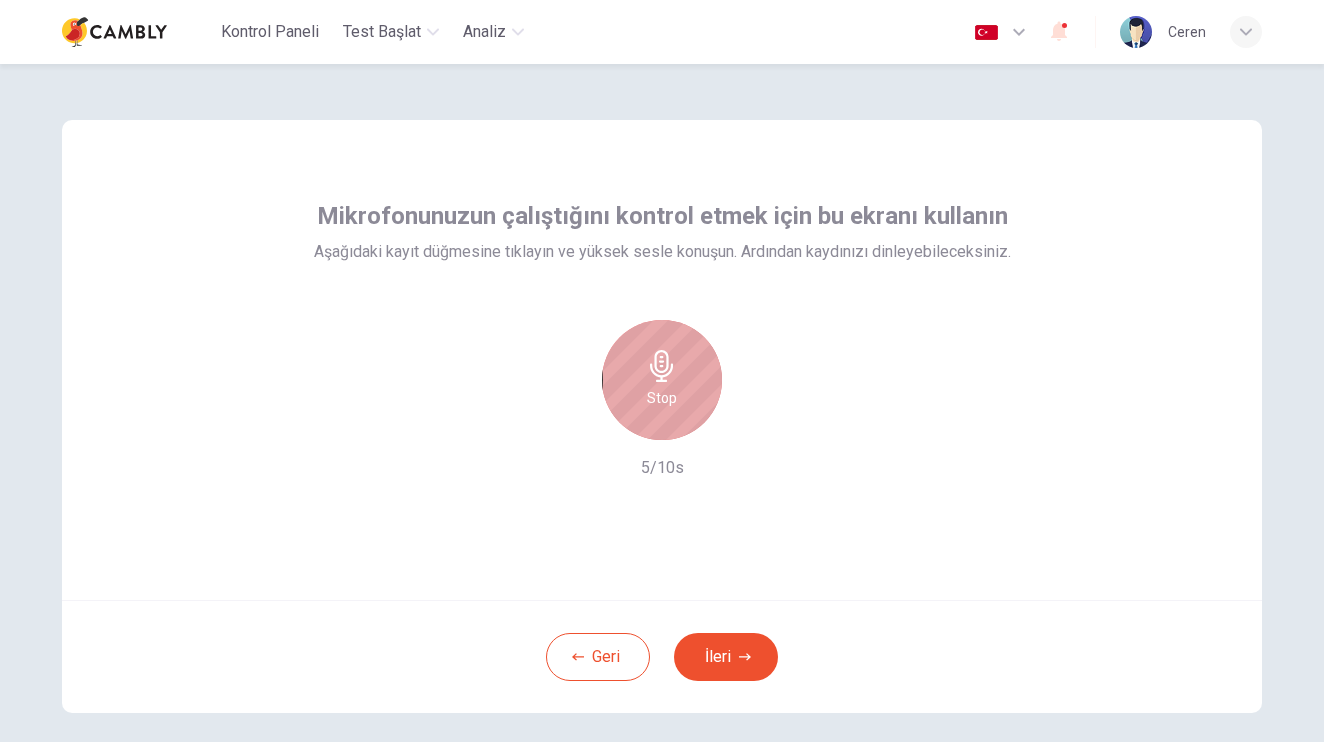 click on "Stop" at bounding box center (662, 398) 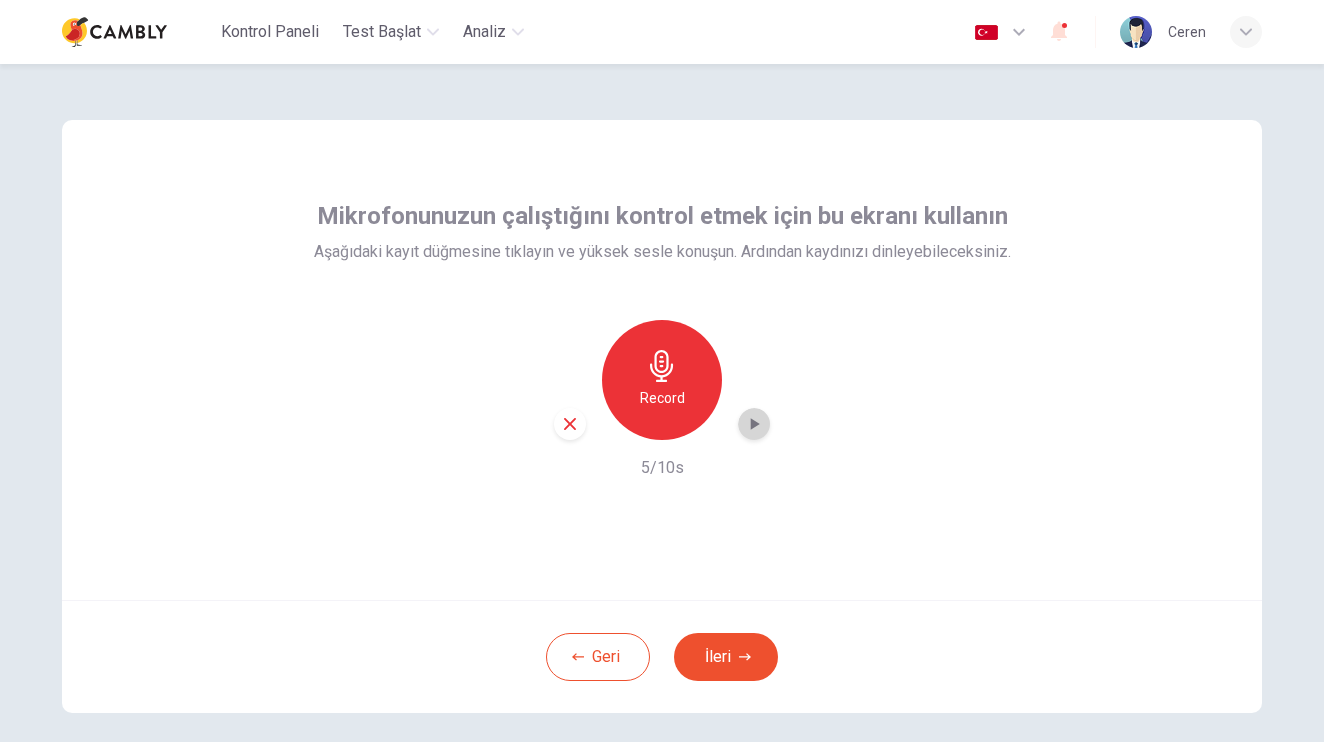 click at bounding box center [754, 424] 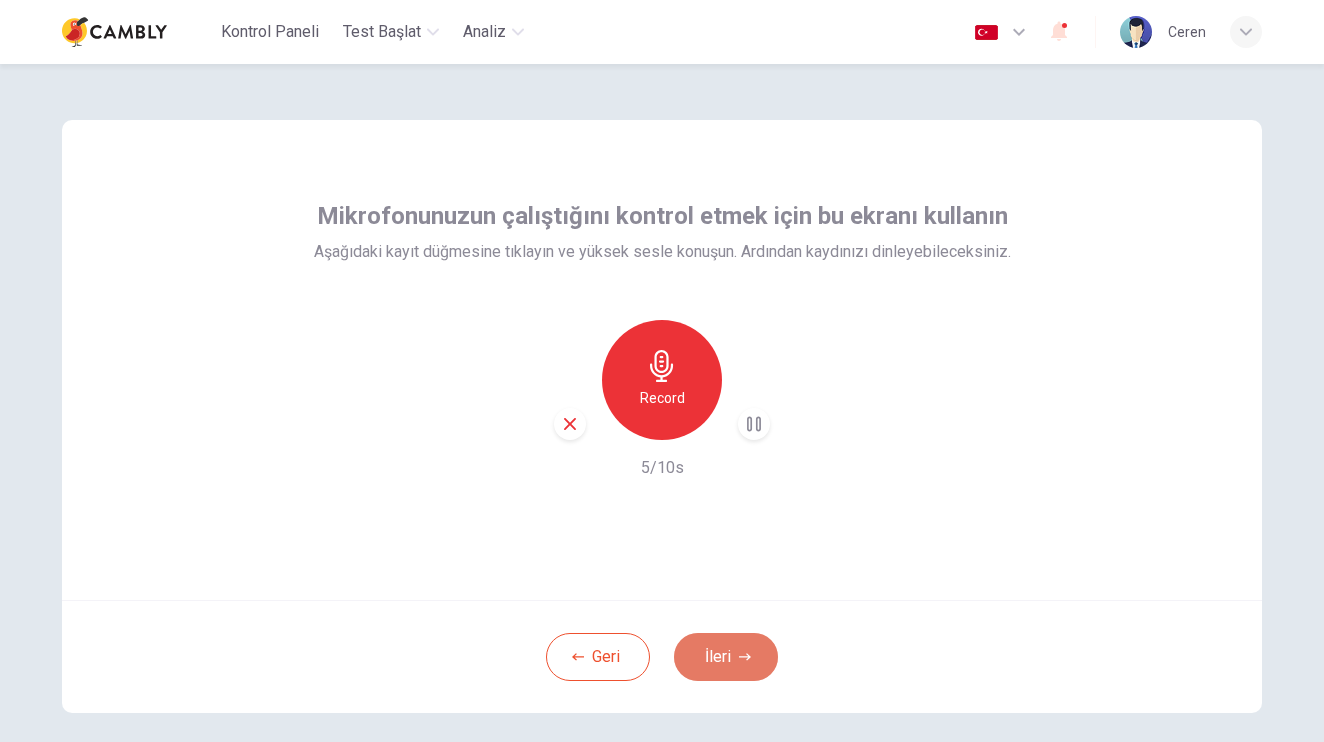 click on "İleri" at bounding box center [726, 657] 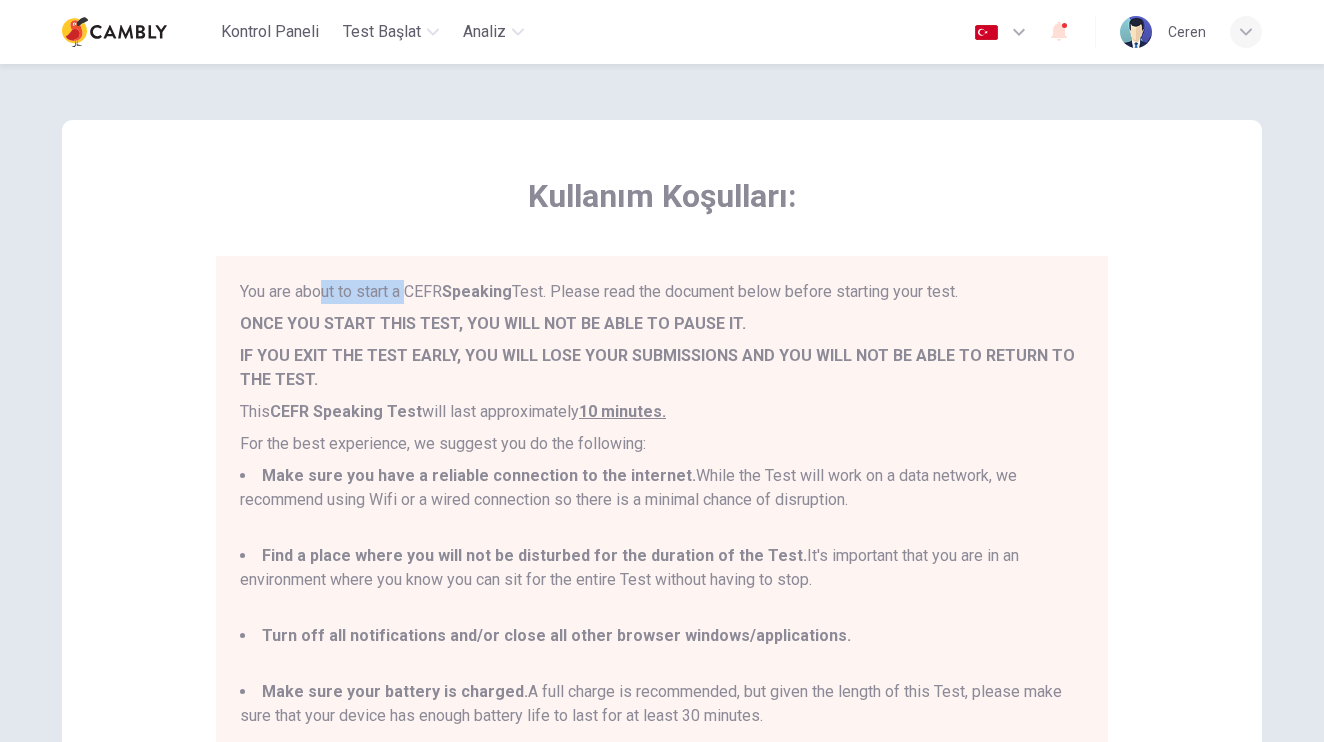 drag, startPoint x: 323, startPoint y: 288, endPoint x: 410, endPoint y: 299, distance: 87.69264 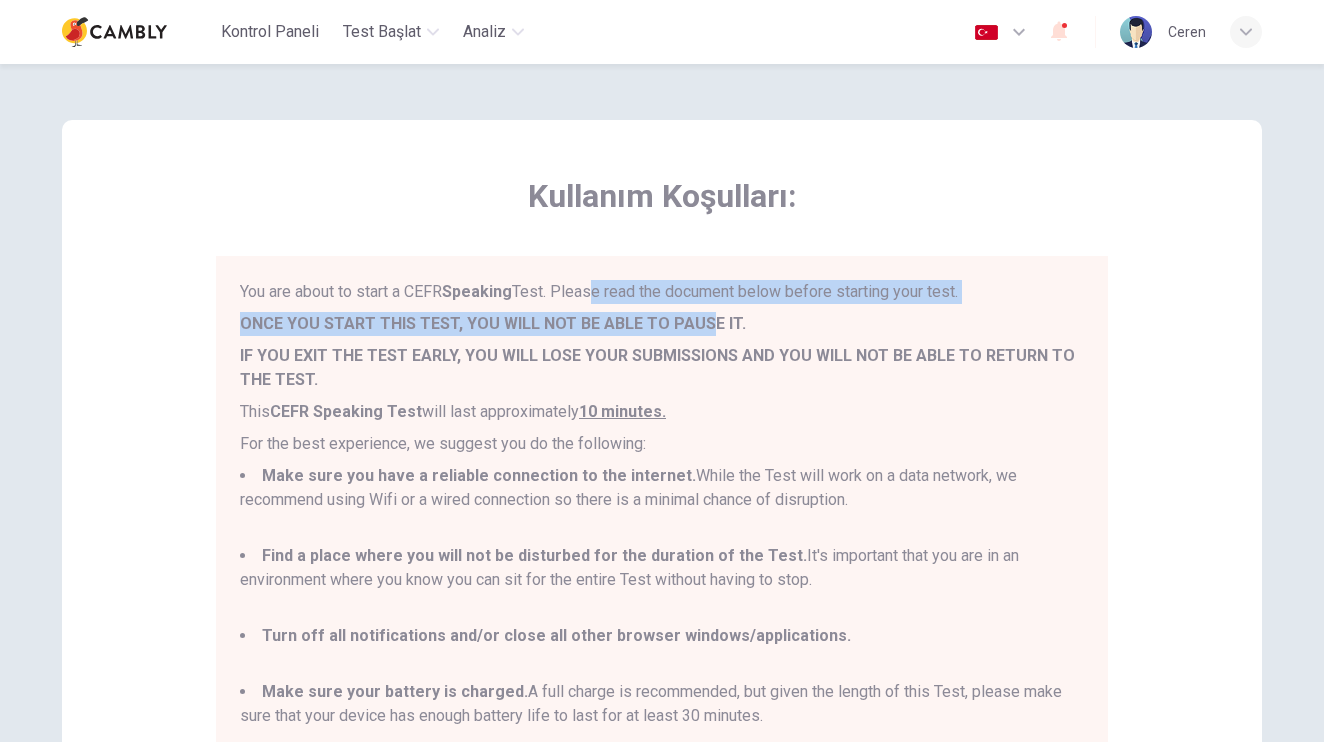 drag, startPoint x: 590, startPoint y: 298, endPoint x: 699, endPoint y: 321, distance: 111.40018 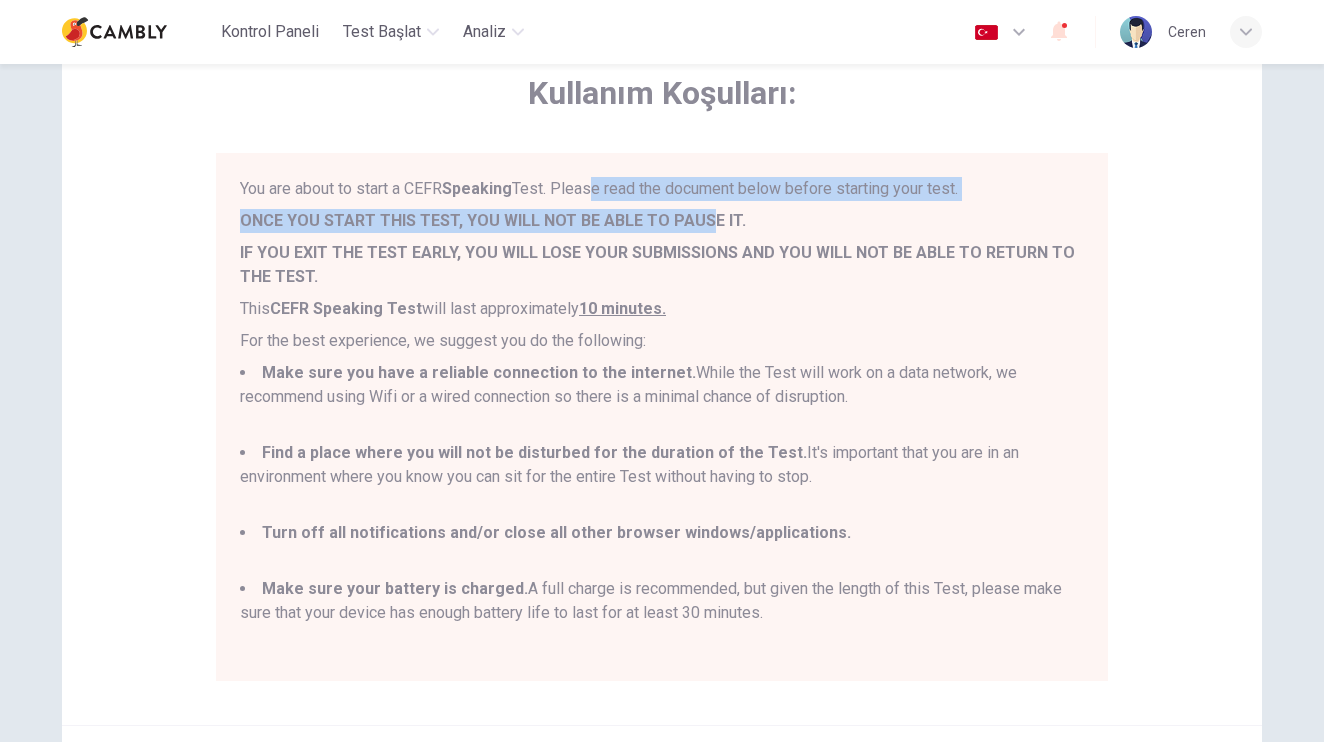 scroll, scrollTop: 109, scrollLeft: 0, axis: vertical 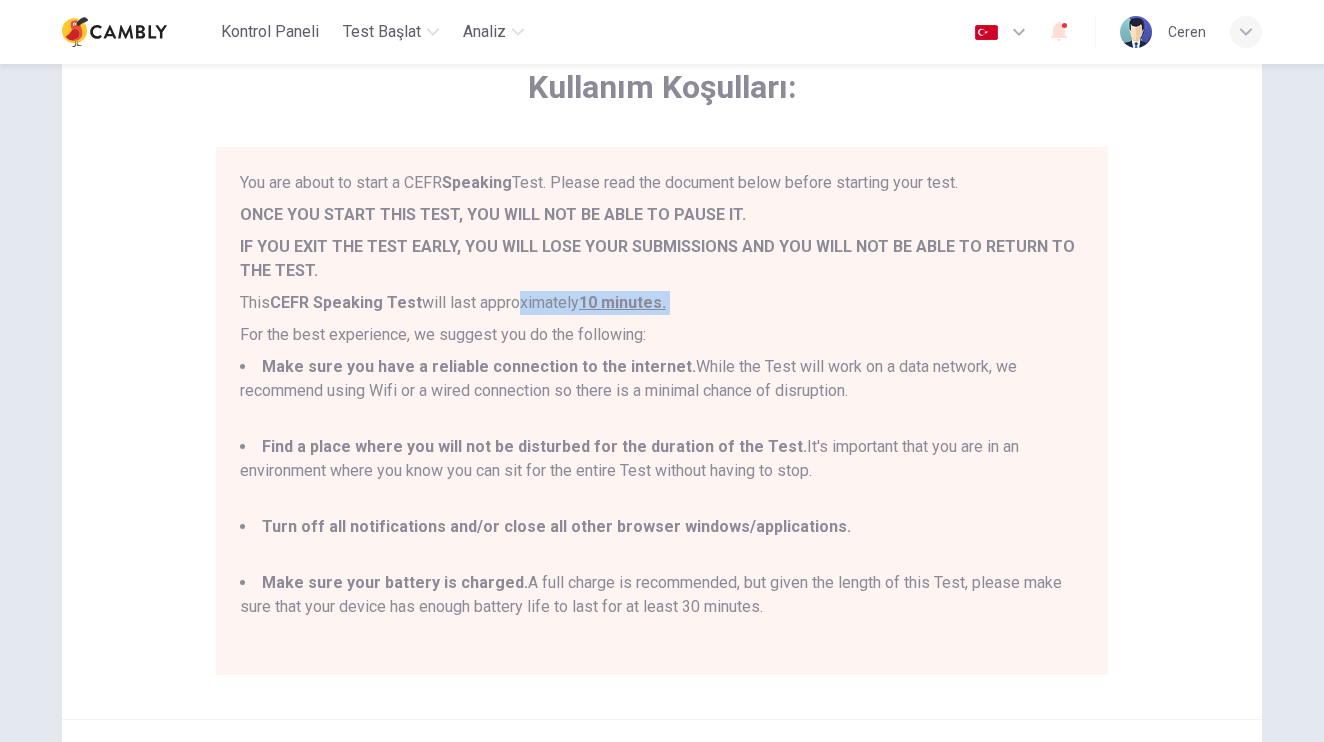 drag, startPoint x: 513, startPoint y: 300, endPoint x: 623, endPoint y: 320, distance: 111.8034 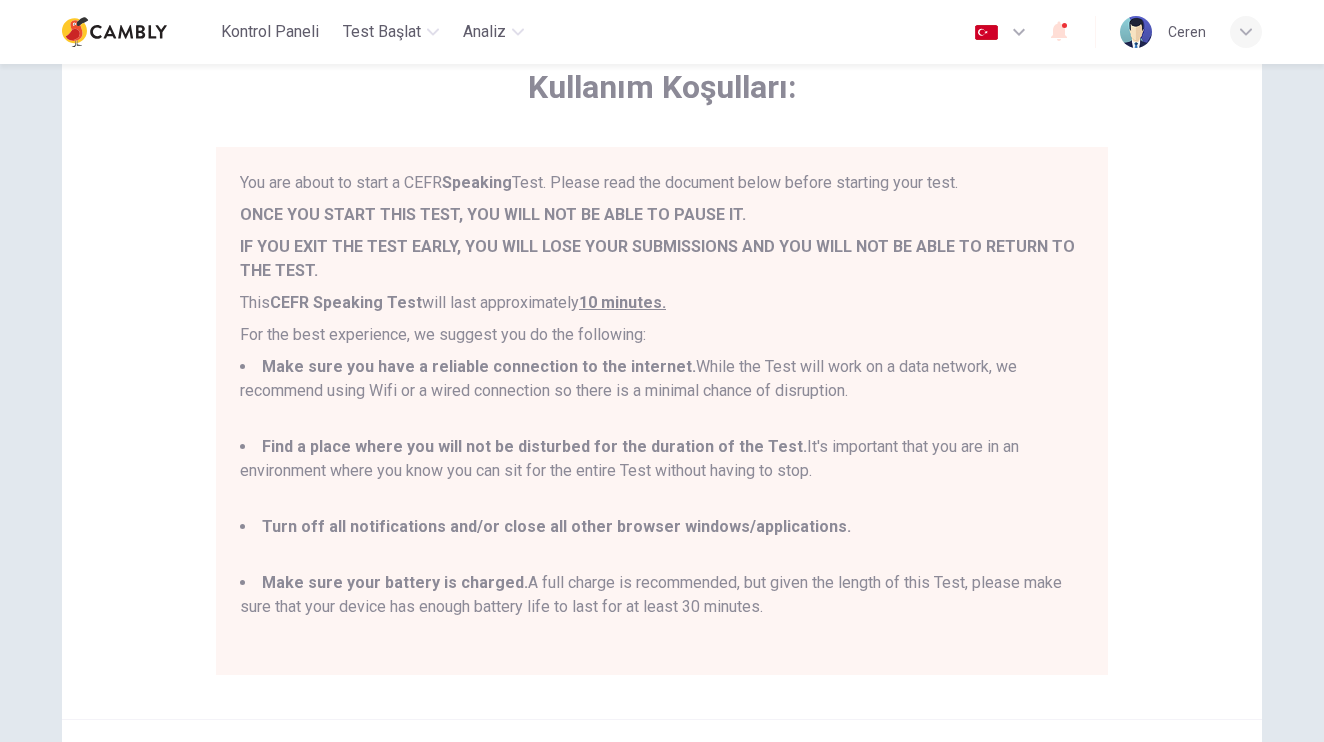 click on "Make sure you have a reliable connection to the internet.  While the Test will work on a data network, we recommend using Wifi or a wired connection so there is a minimal chance of disruption." at bounding box center [662, 391] 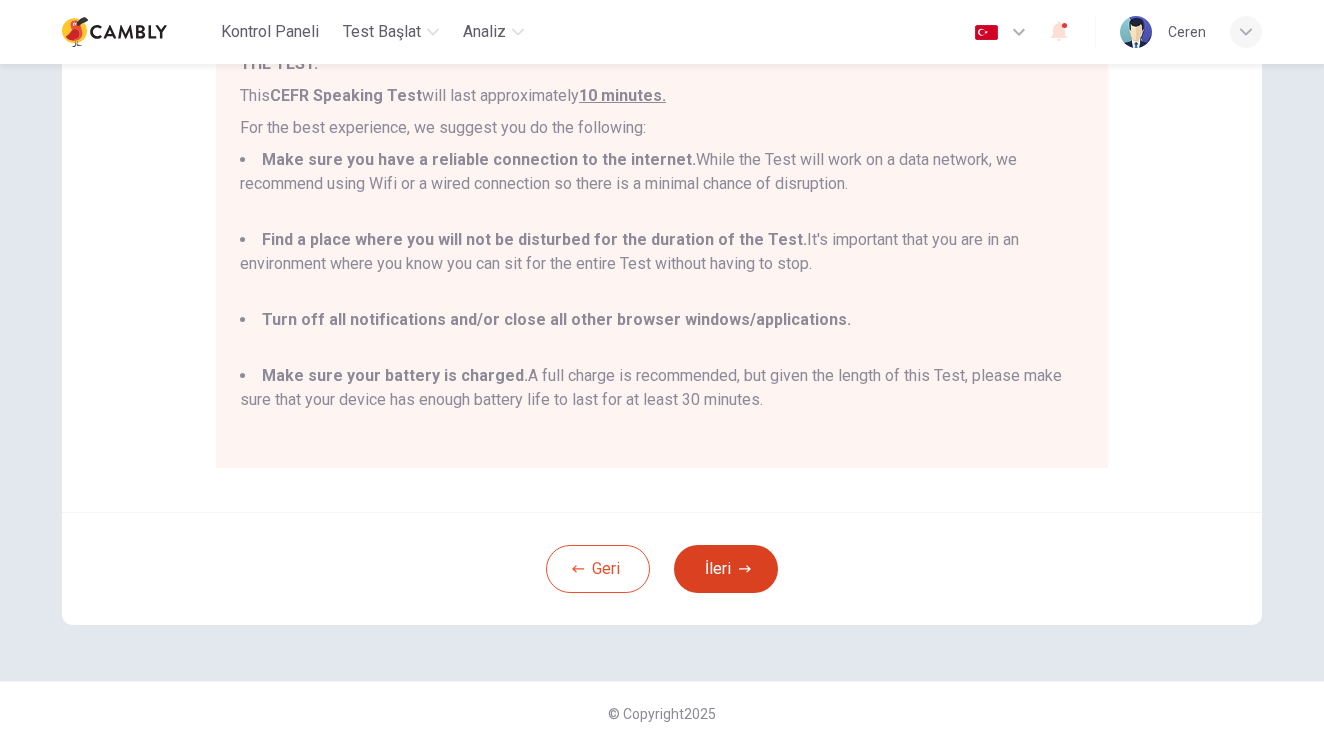 click on "İleri" at bounding box center [726, 569] 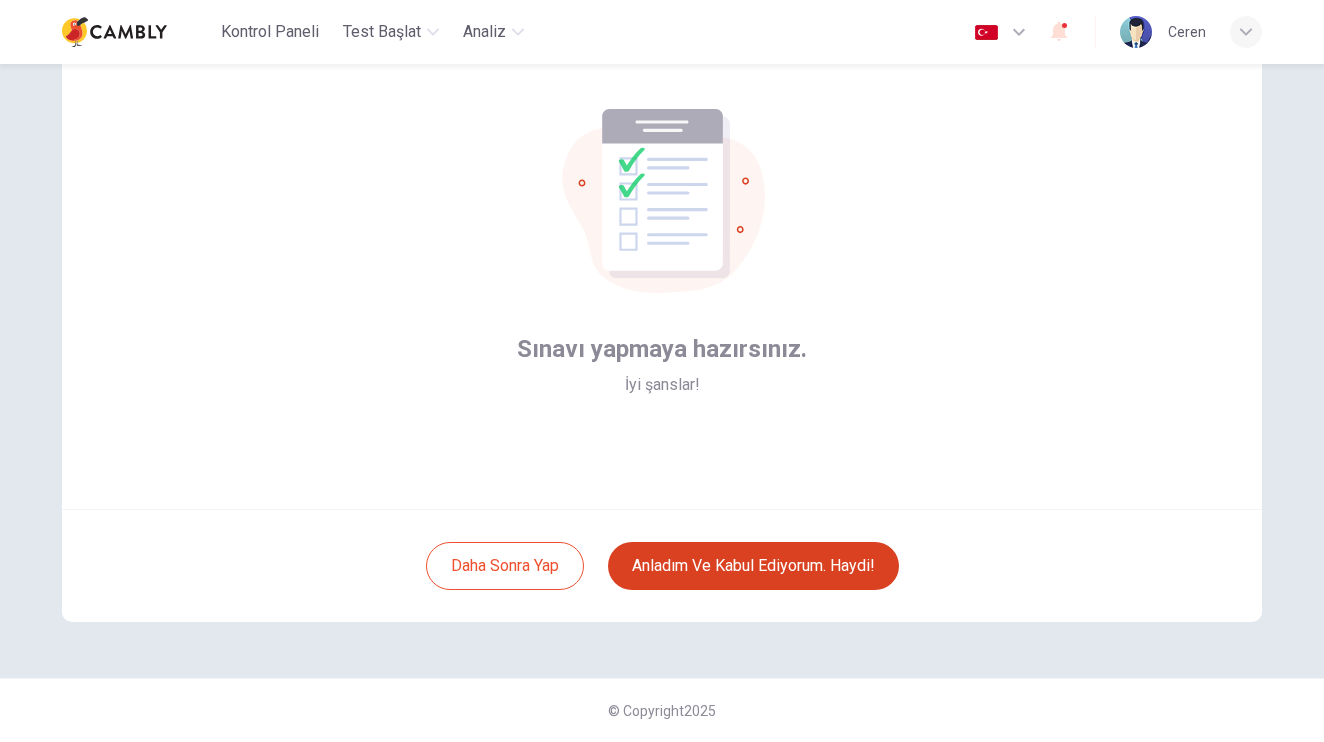 scroll, scrollTop: 91, scrollLeft: 0, axis: vertical 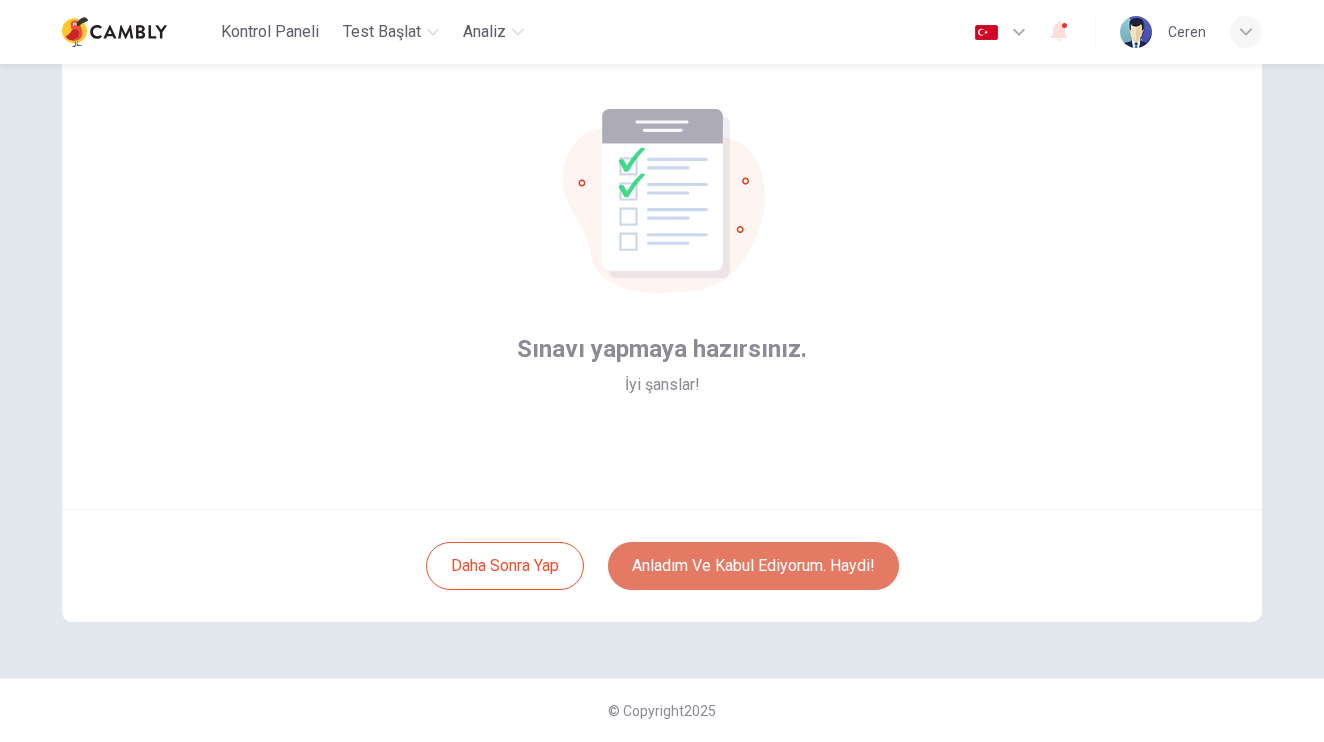 click on "Anladım ve kabul ediyorum. Haydi!" at bounding box center (753, 566) 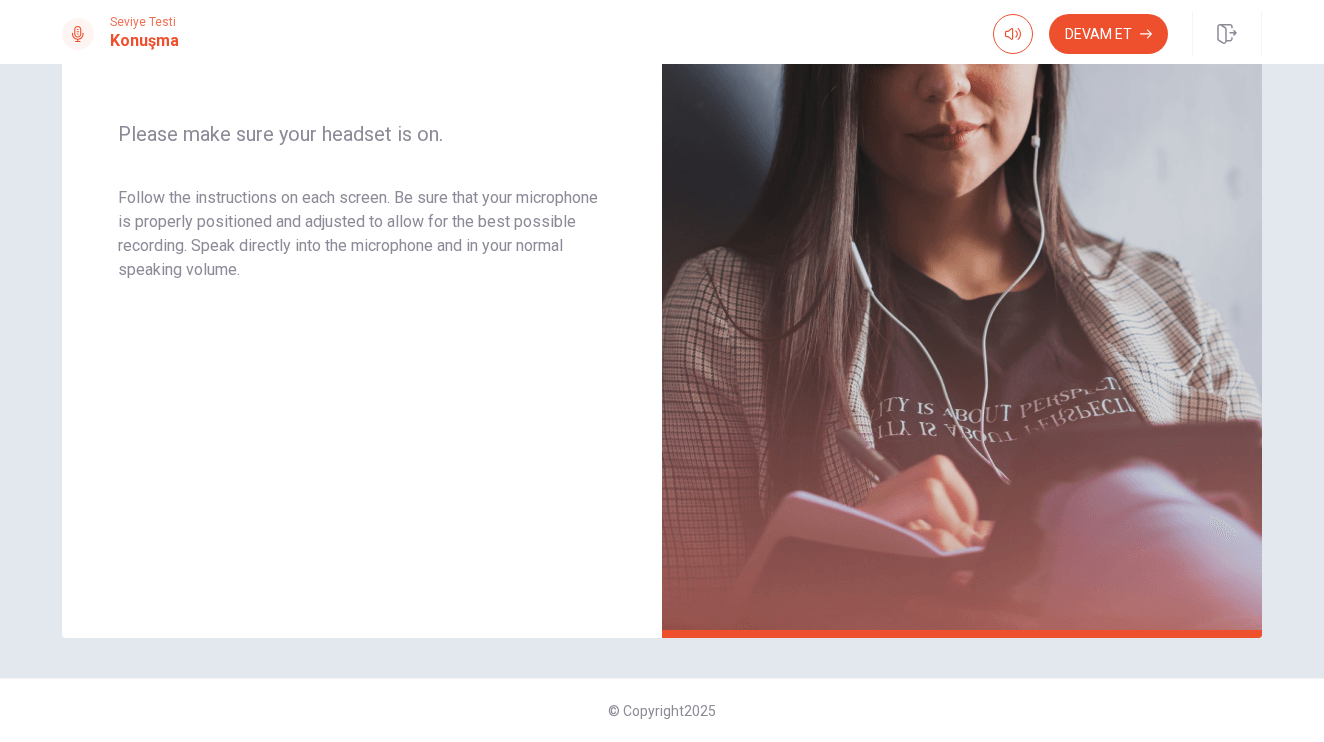 scroll, scrollTop: 338, scrollLeft: 0, axis: vertical 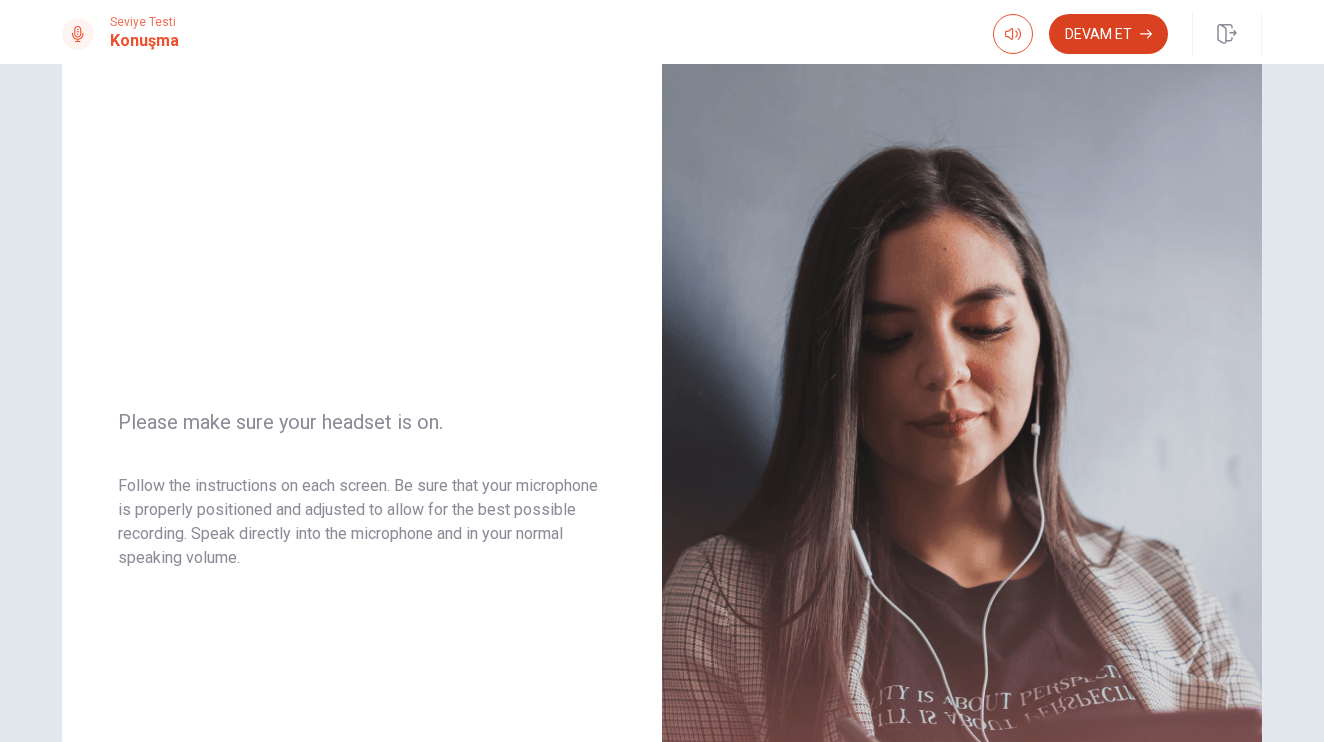 click on "Devam Et" at bounding box center (1108, 34) 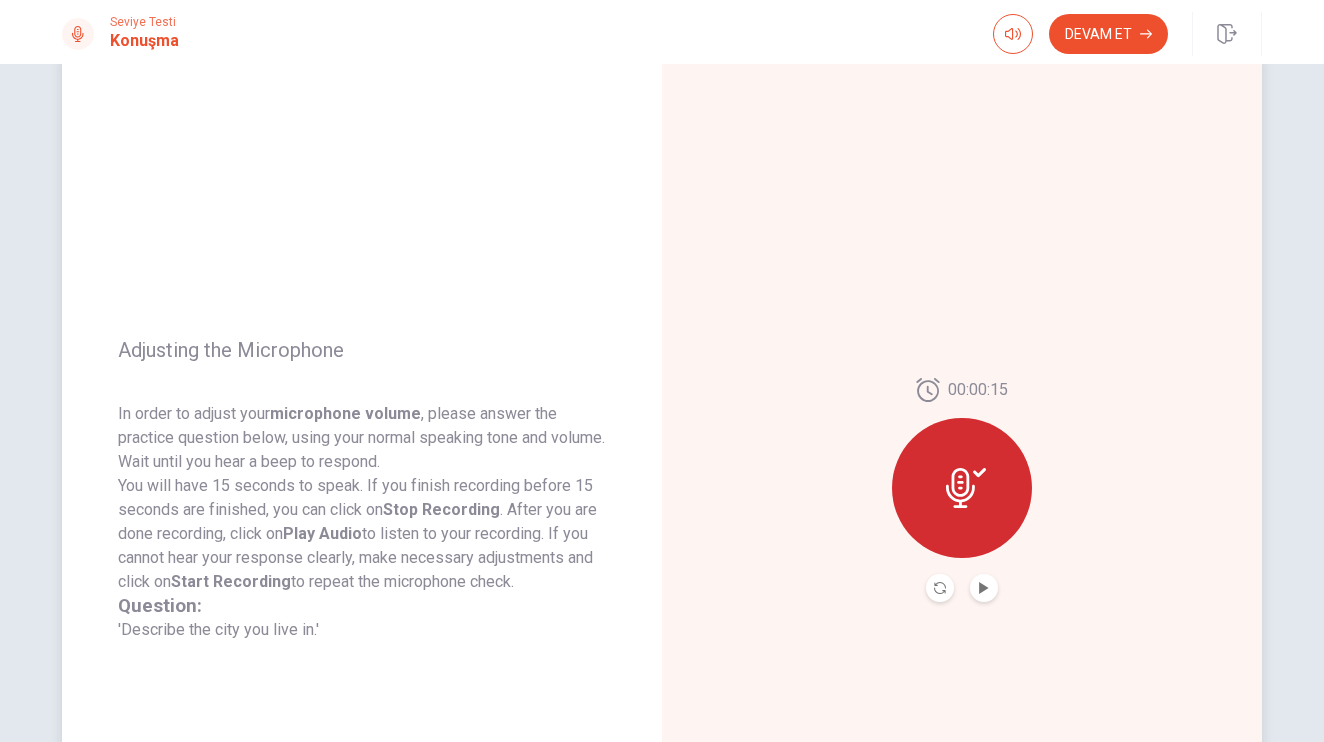 click at bounding box center [984, 588] 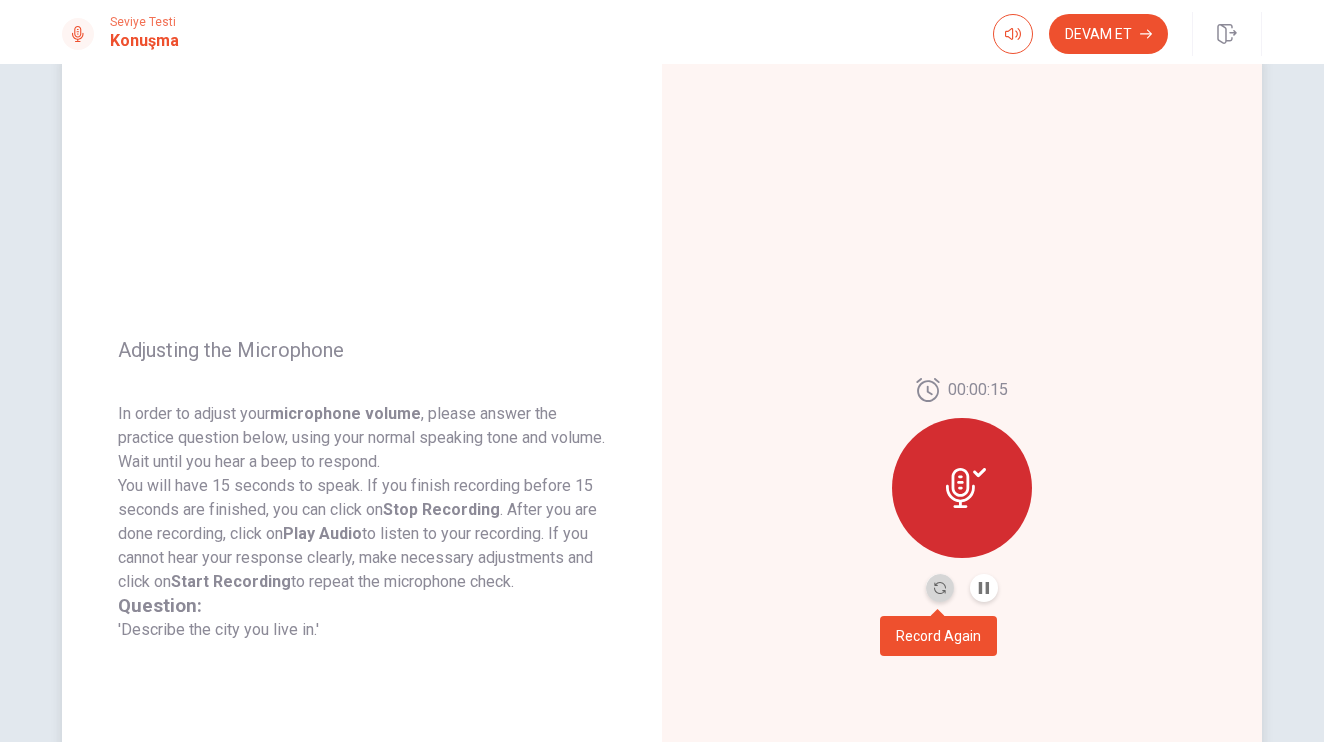 click at bounding box center [940, 588] 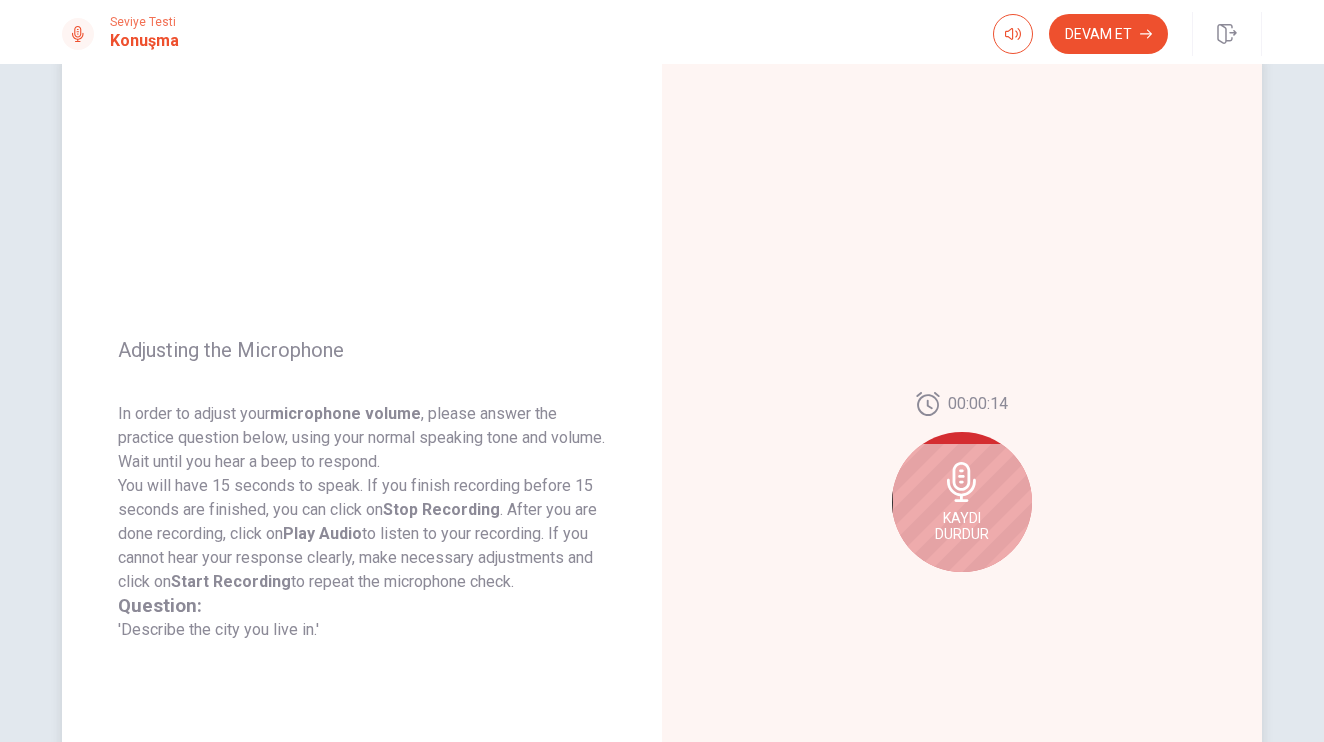 click on "Kaydı   Durdur" at bounding box center [962, 526] 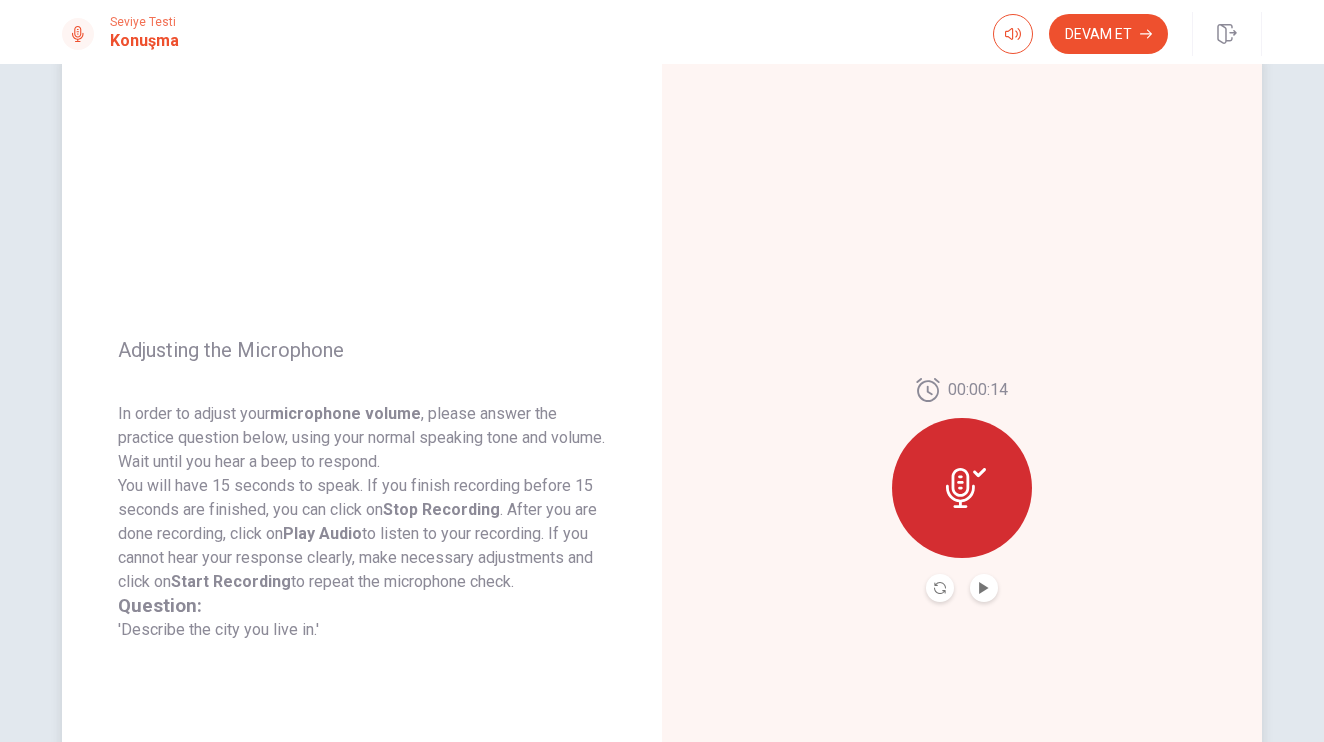 click on "00:00:14" at bounding box center (962, 490) 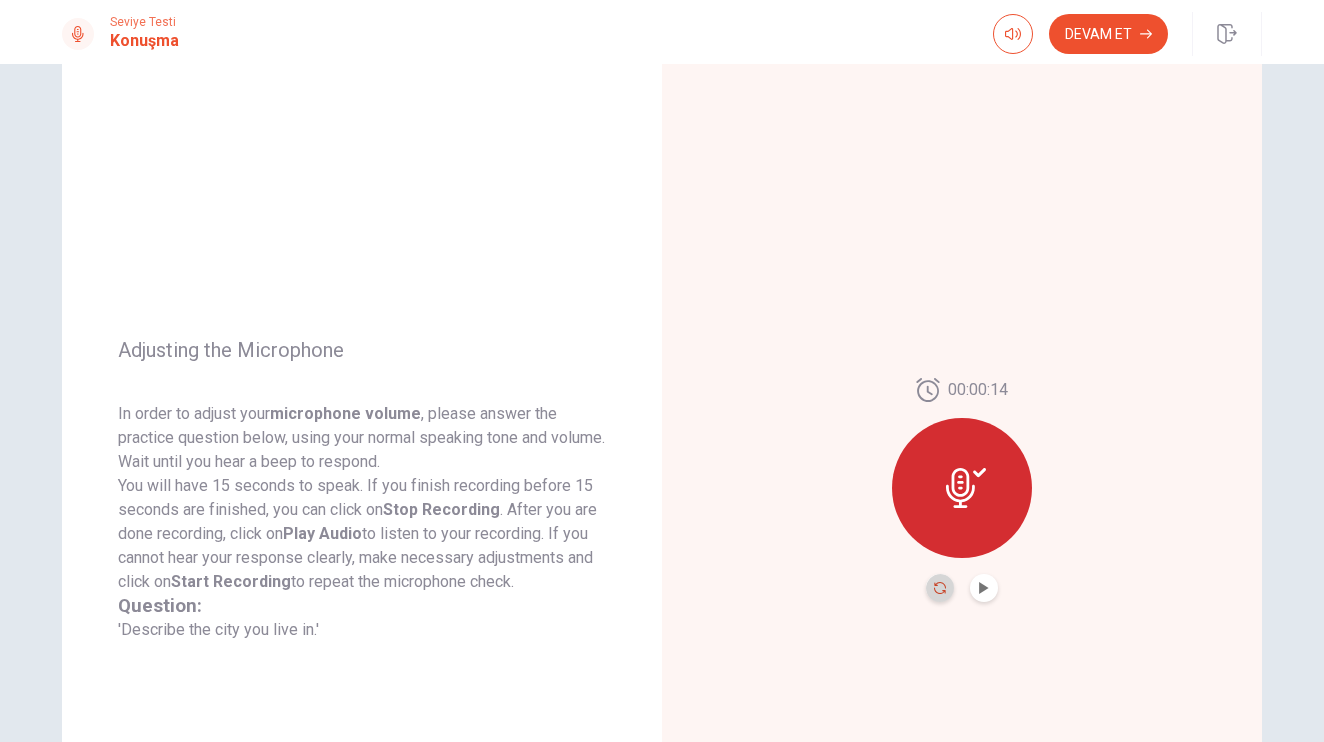 click at bounding box center [940, 588] 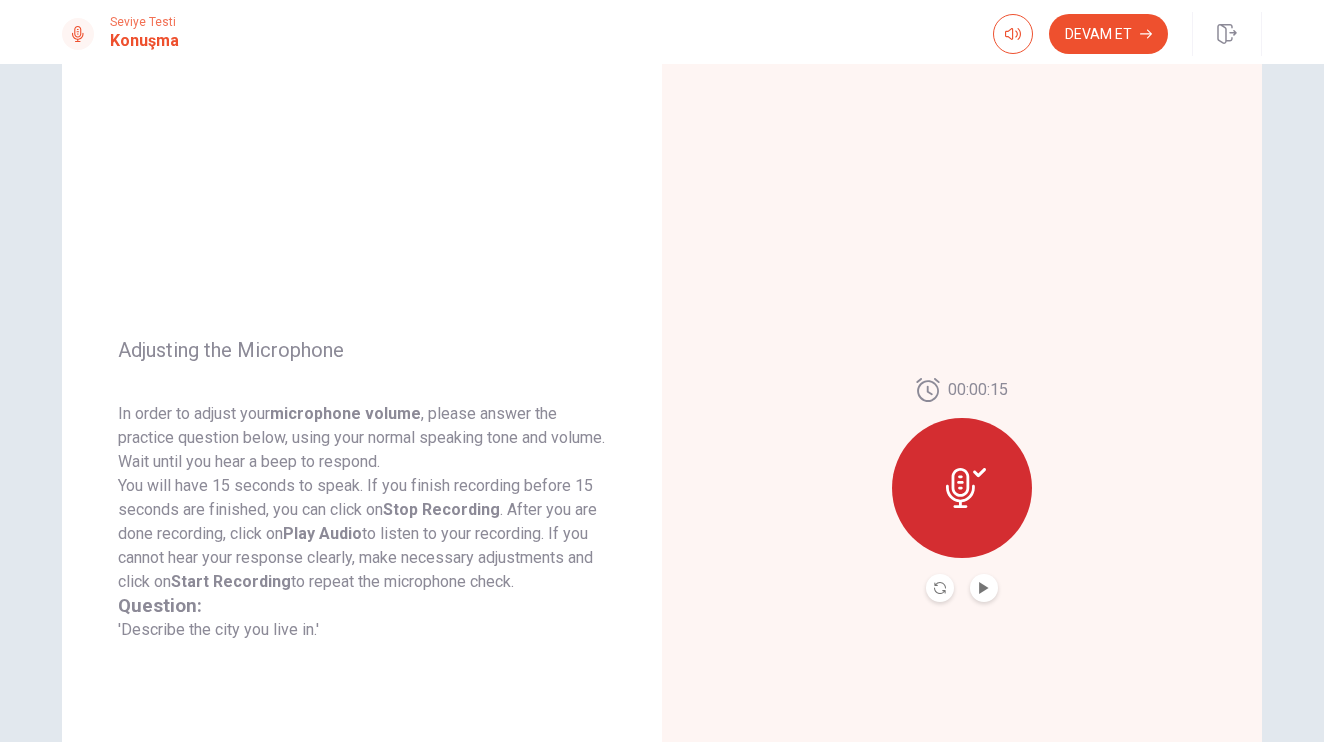 click at bounding box center (984, 588) 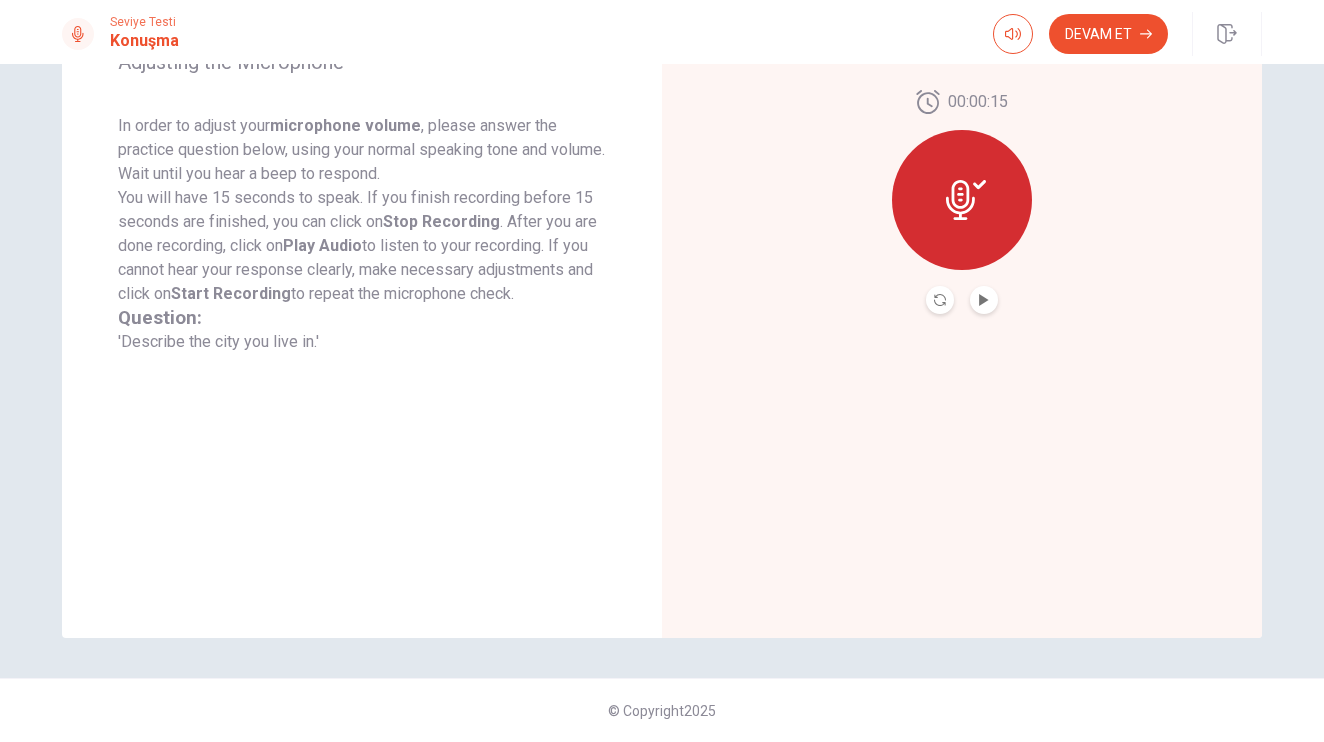 scroll, scrollTop: 338, scrollLeft: 0, axis: vertical 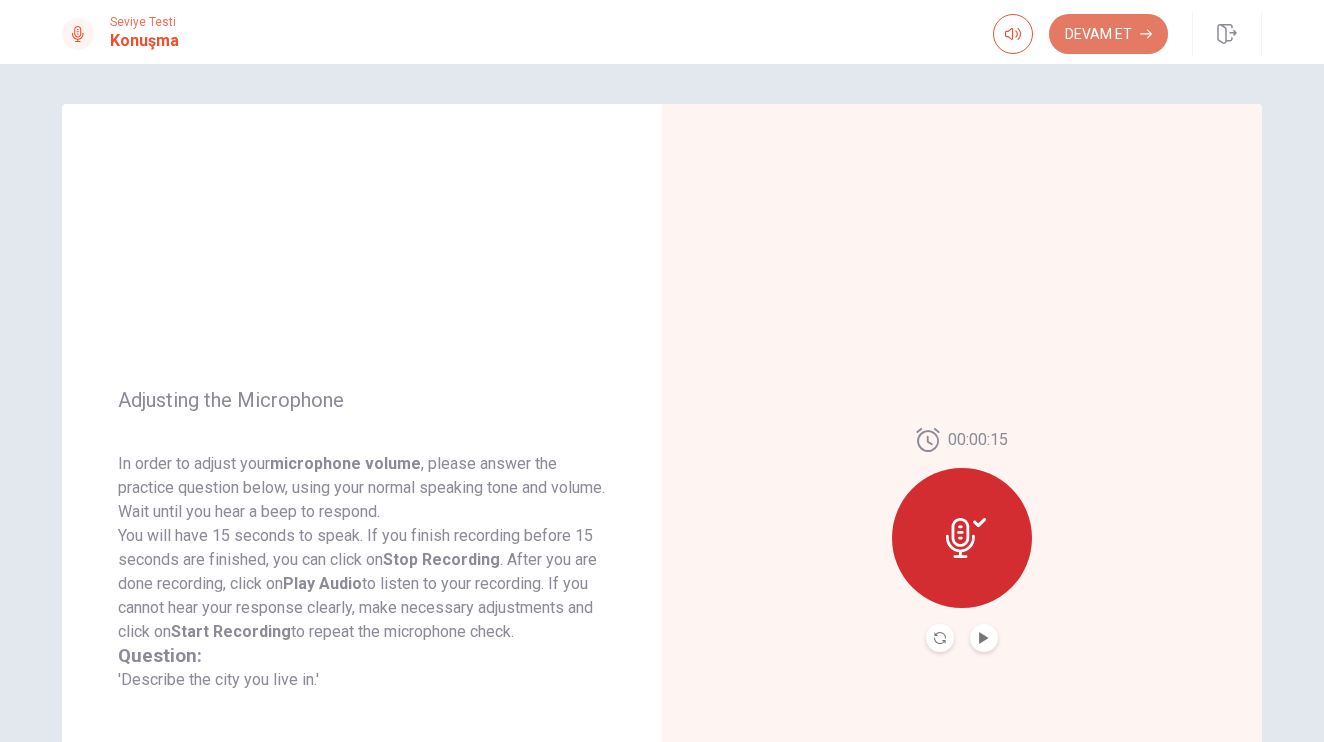 click on "Devam Et" at bounding box center (1108, 34) 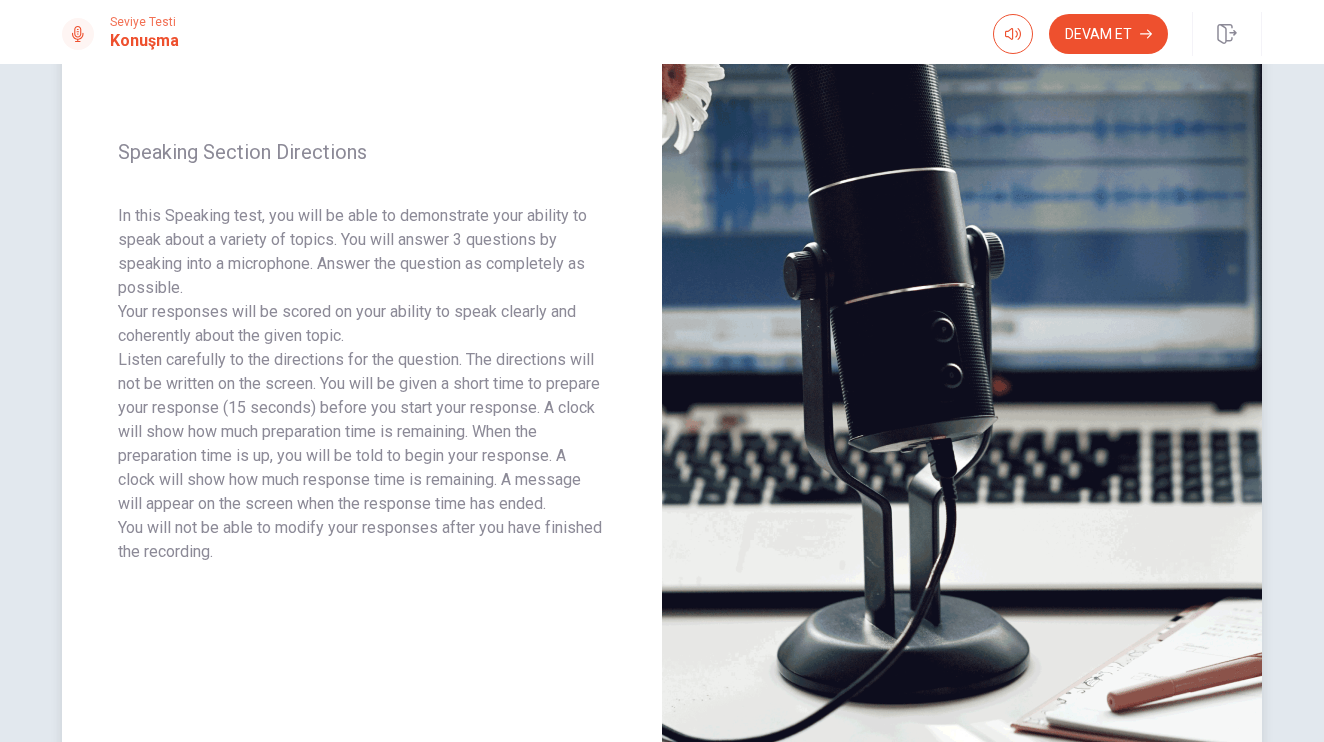 scroll, scrollTop: 190, scrollLeft: 0, axis: vertical 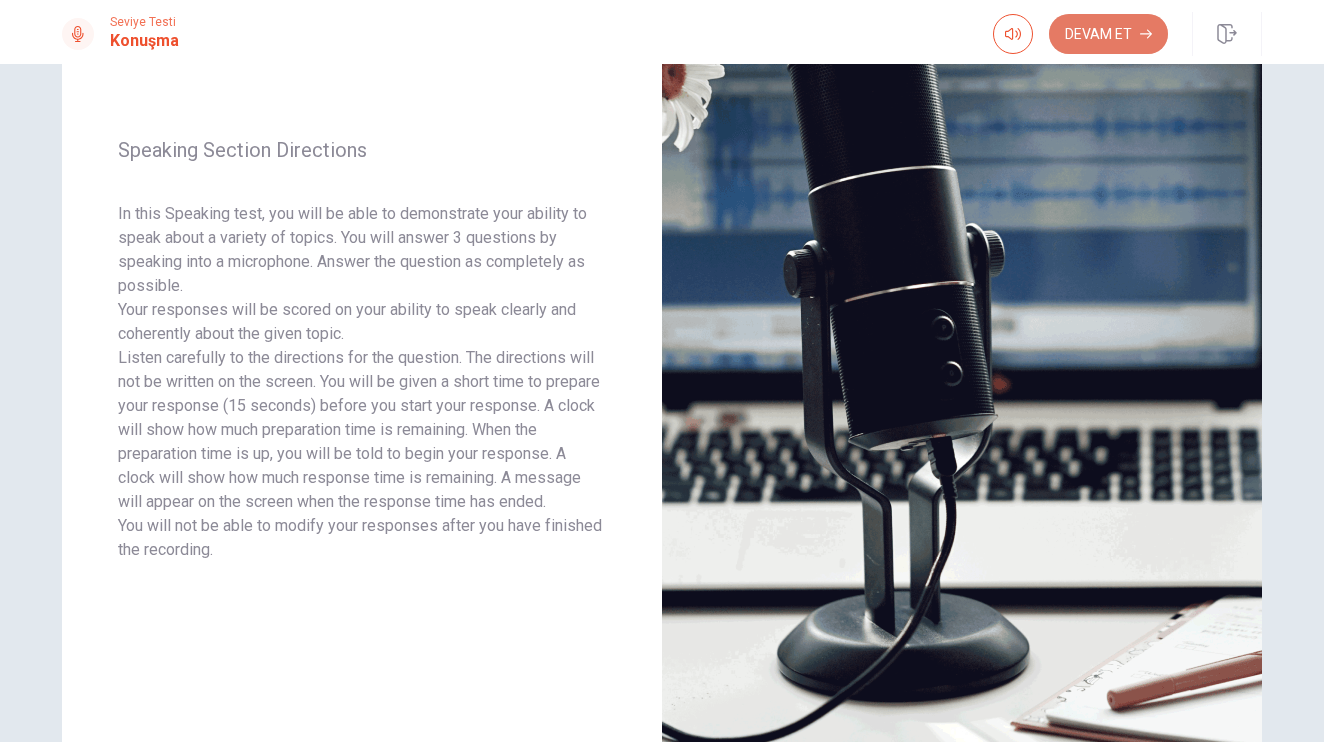 click on "Devam Et" at bounding box center (1108, 34) 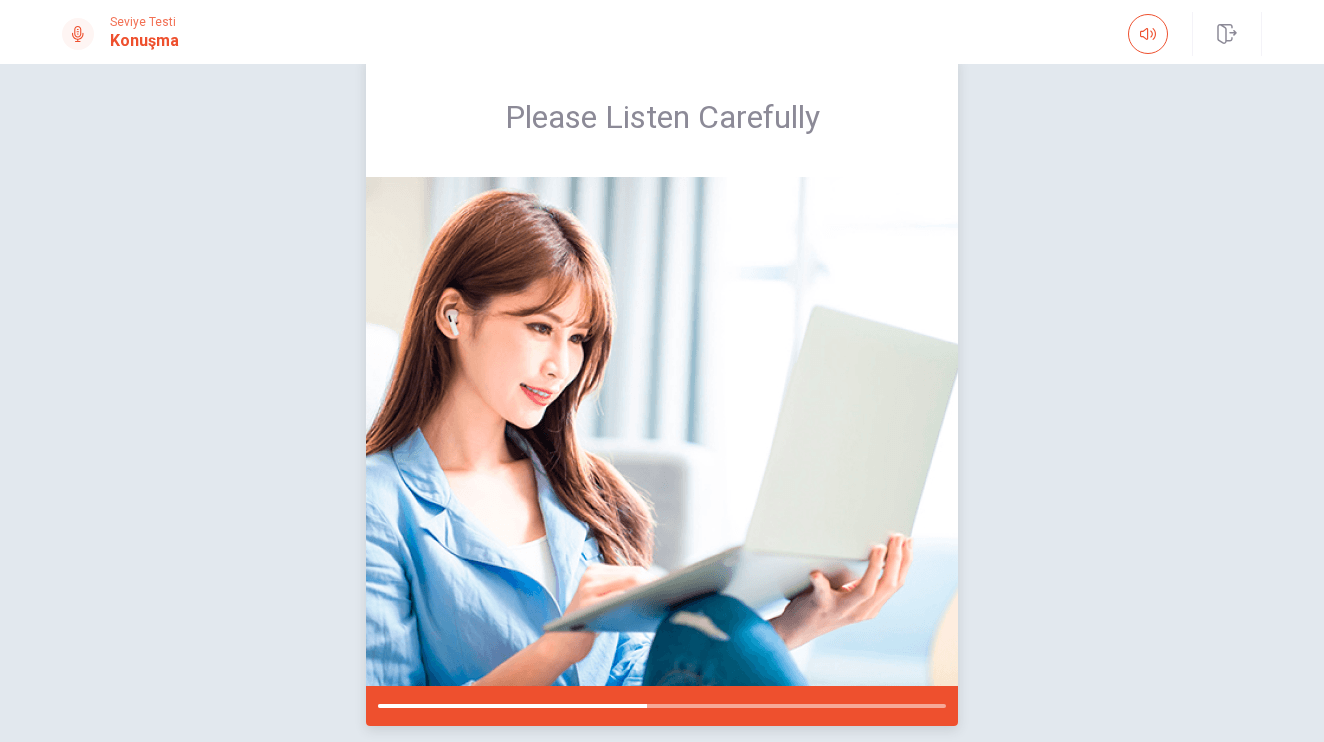 scroll, scrollTop: 42, scrollLeft: 0, axis: vertical 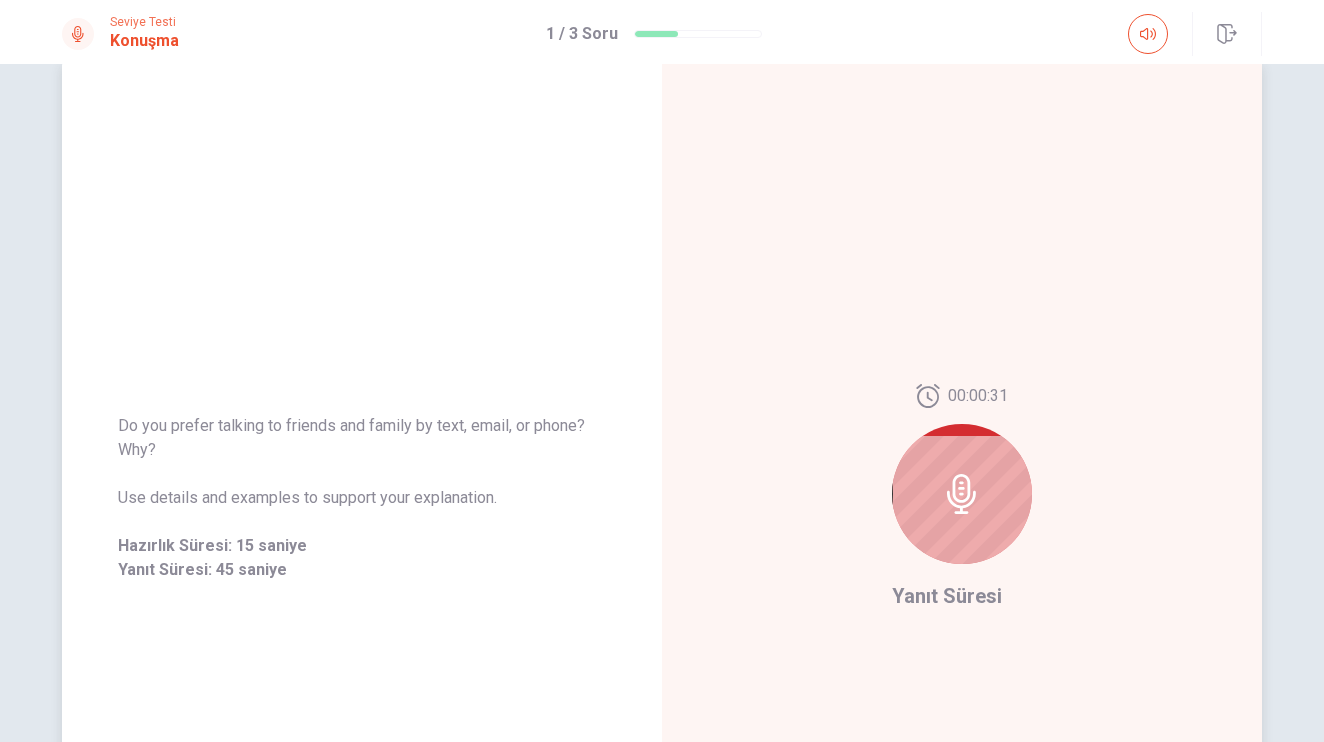 click at bounding box center (962, 494) 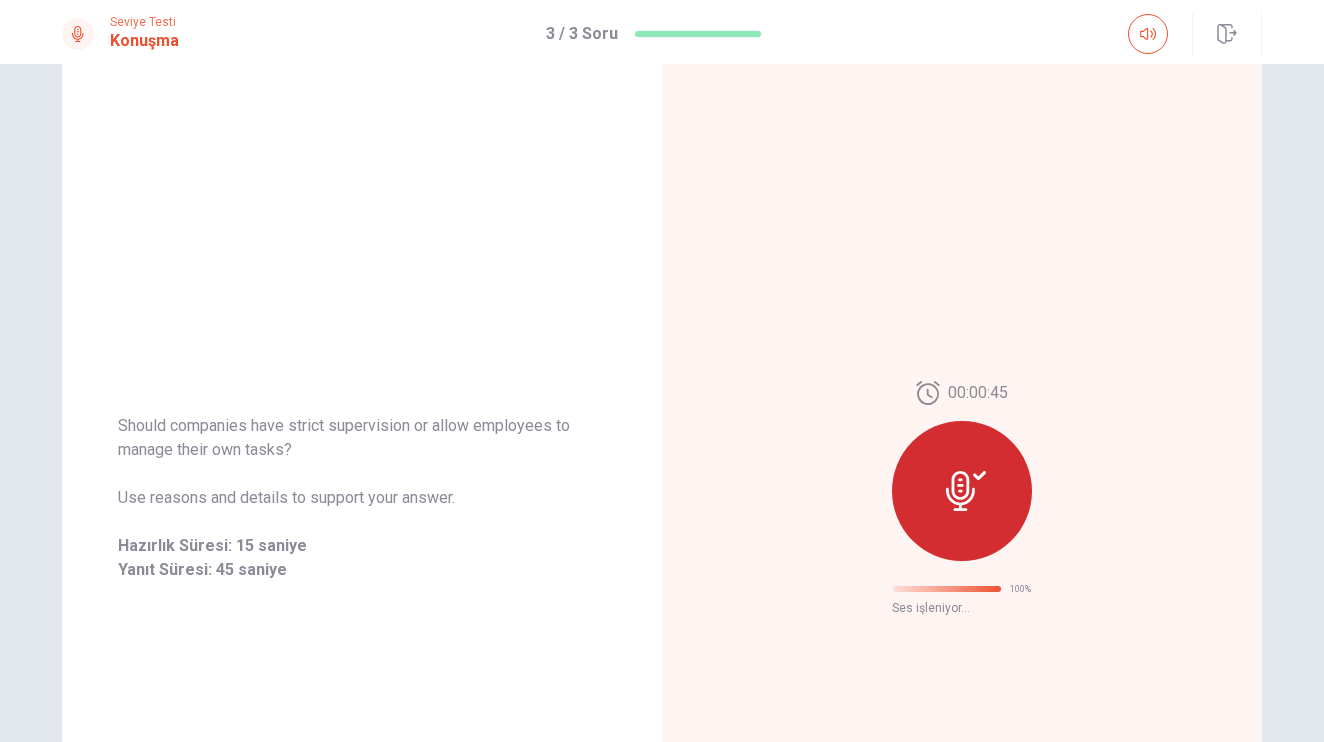 scroll, scrollTop: 0, scrollLeft: 0, axis: both 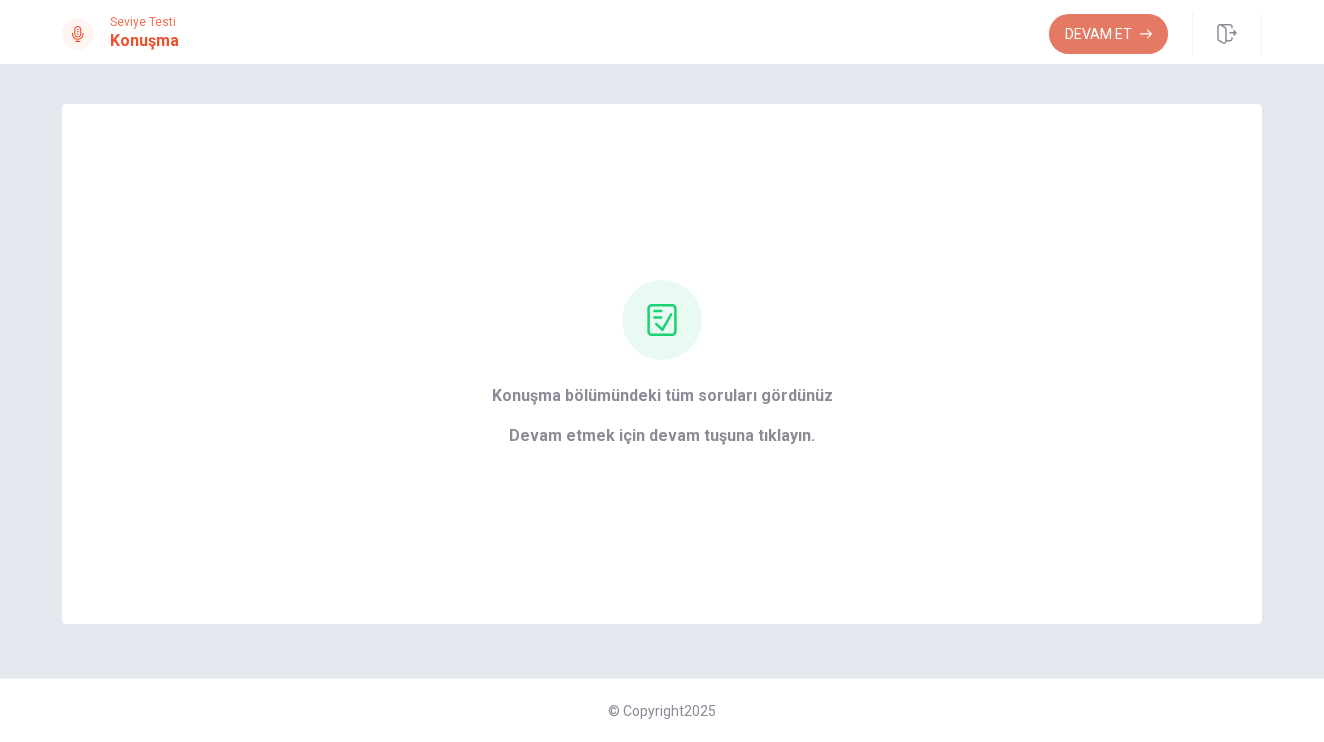click on "Devam Et" at bounding box center [1108, 34] 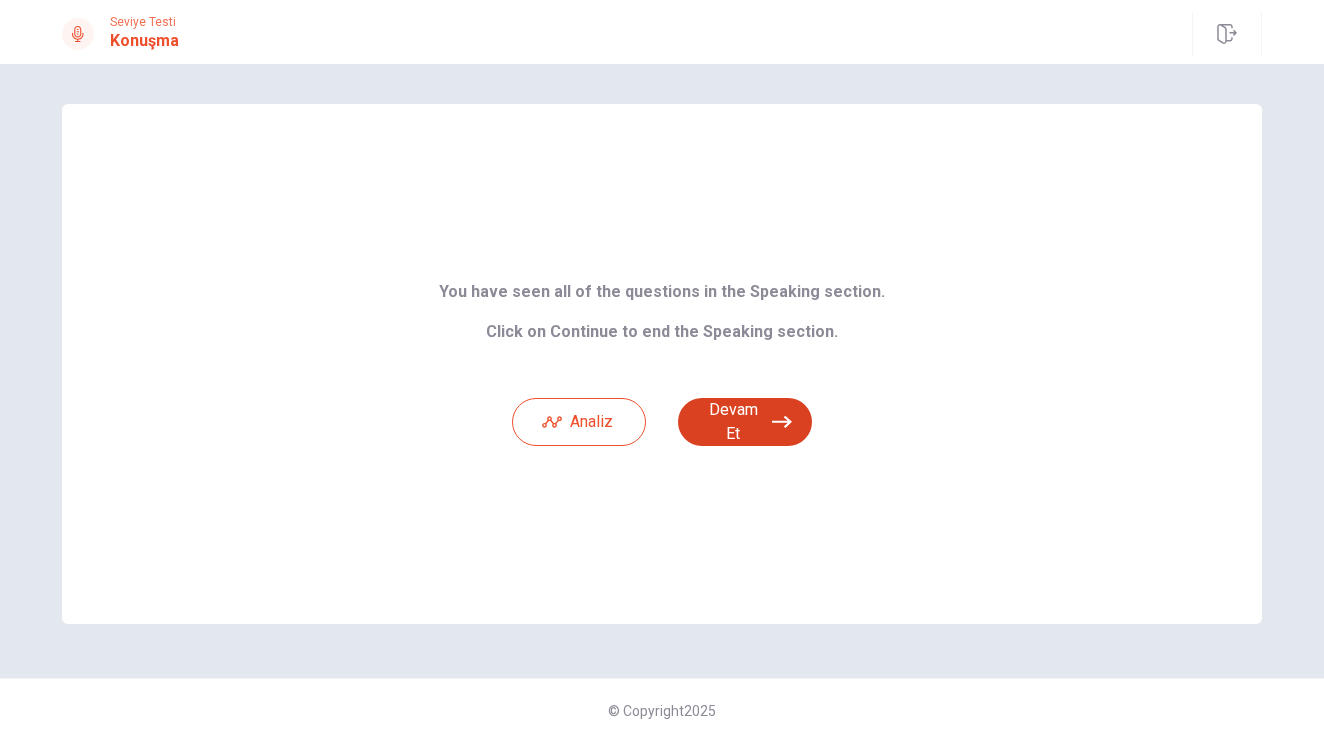 click on "Devam Et" at bounding box center [745, 422] 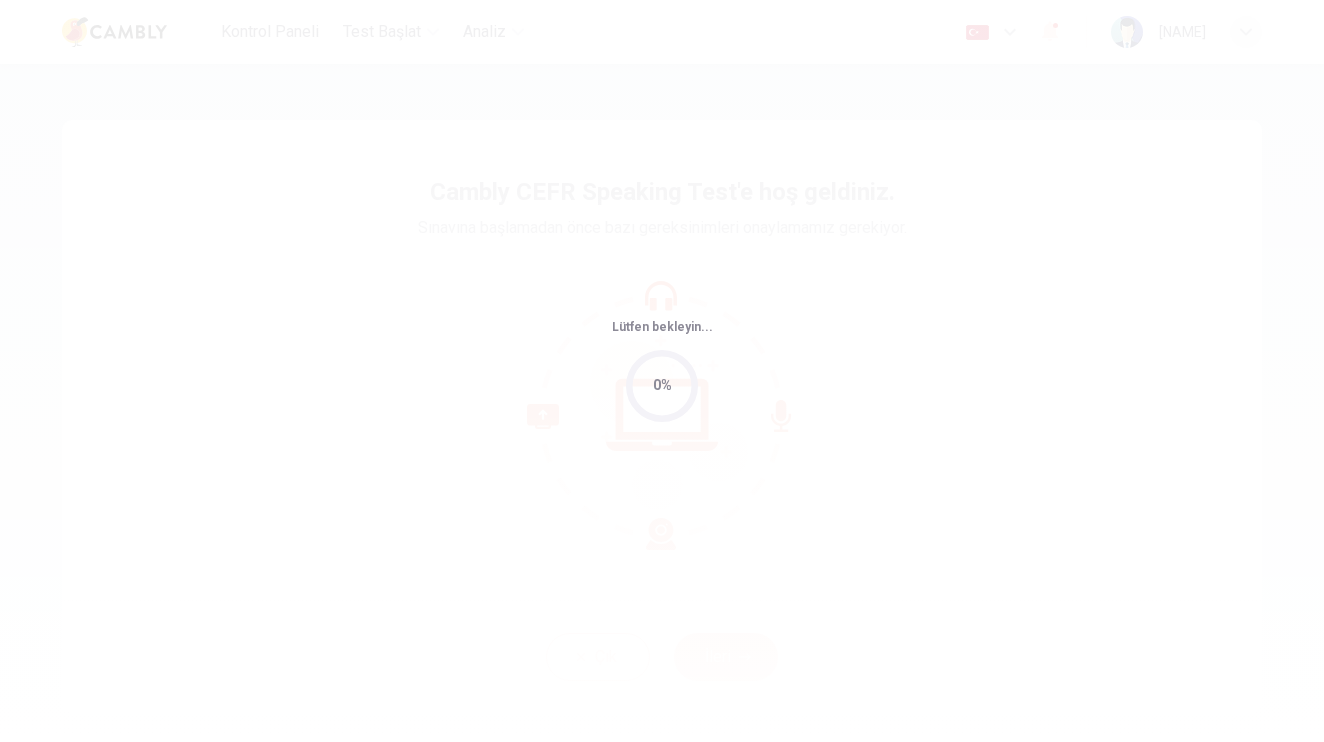 scroll, scrollTop: 0, scrollLeft: 0, axis: both 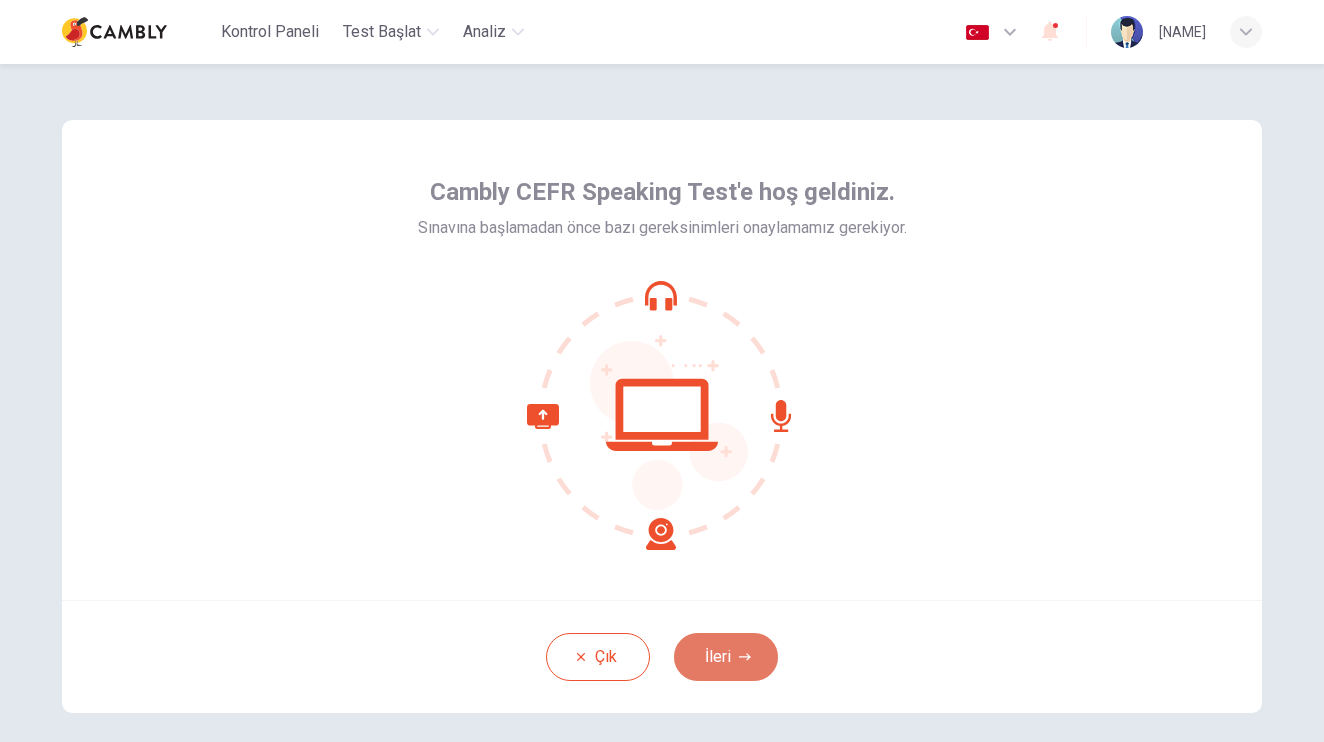 click on "İleri" at bounding box center [726, 657] 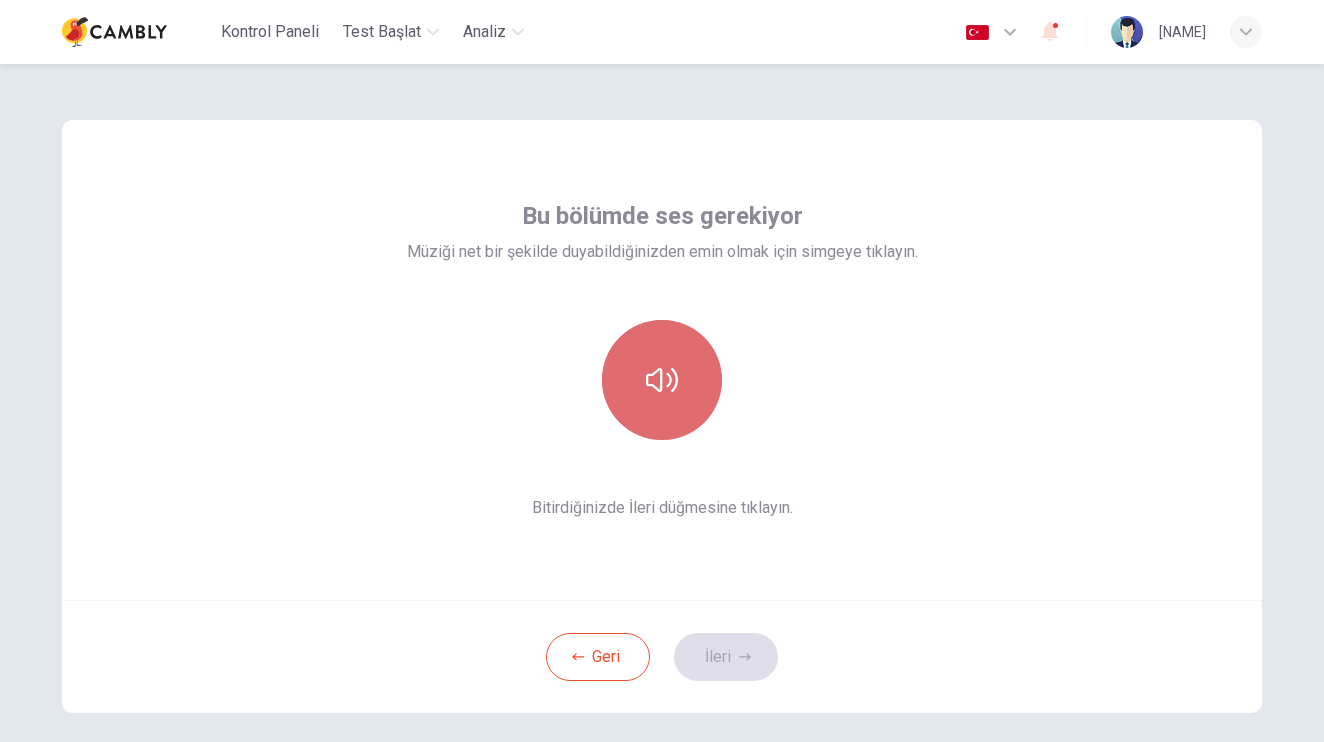 click at bounding box center [662, 380] 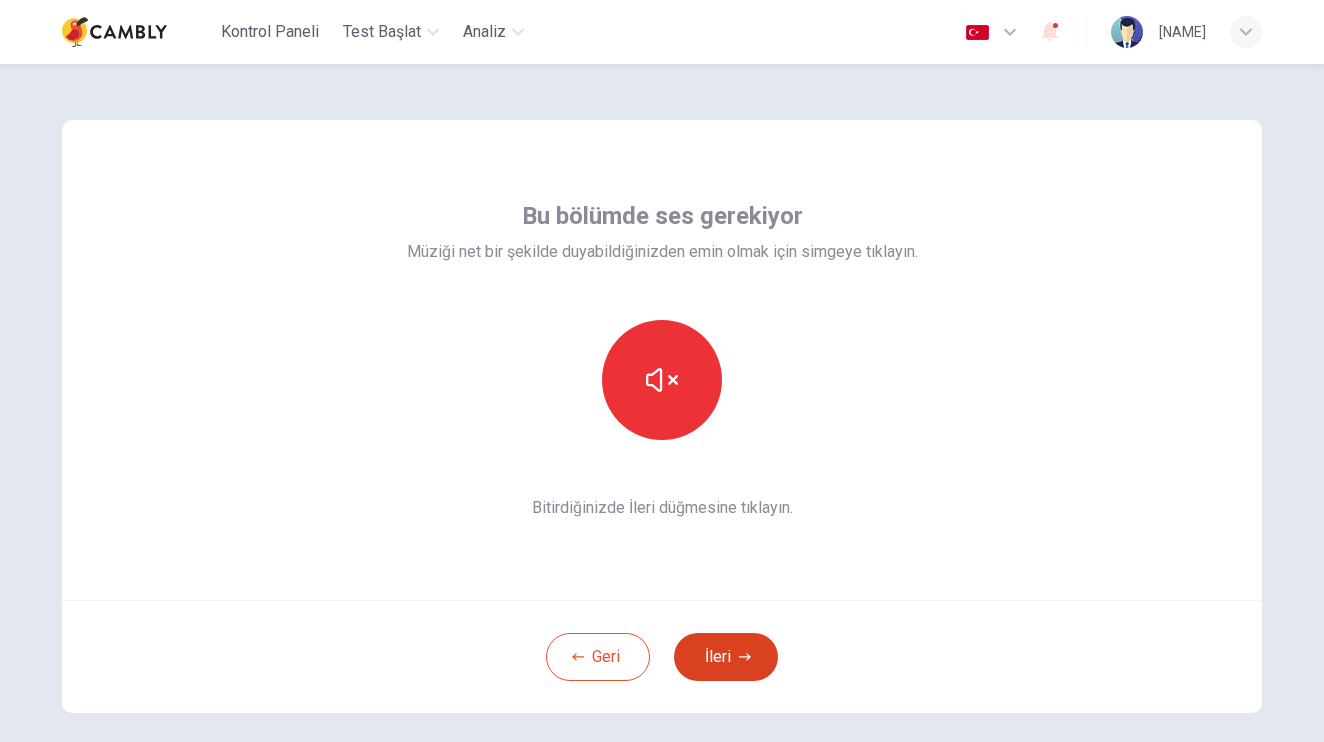 click on "İleri" at bounding box center [726, 657] 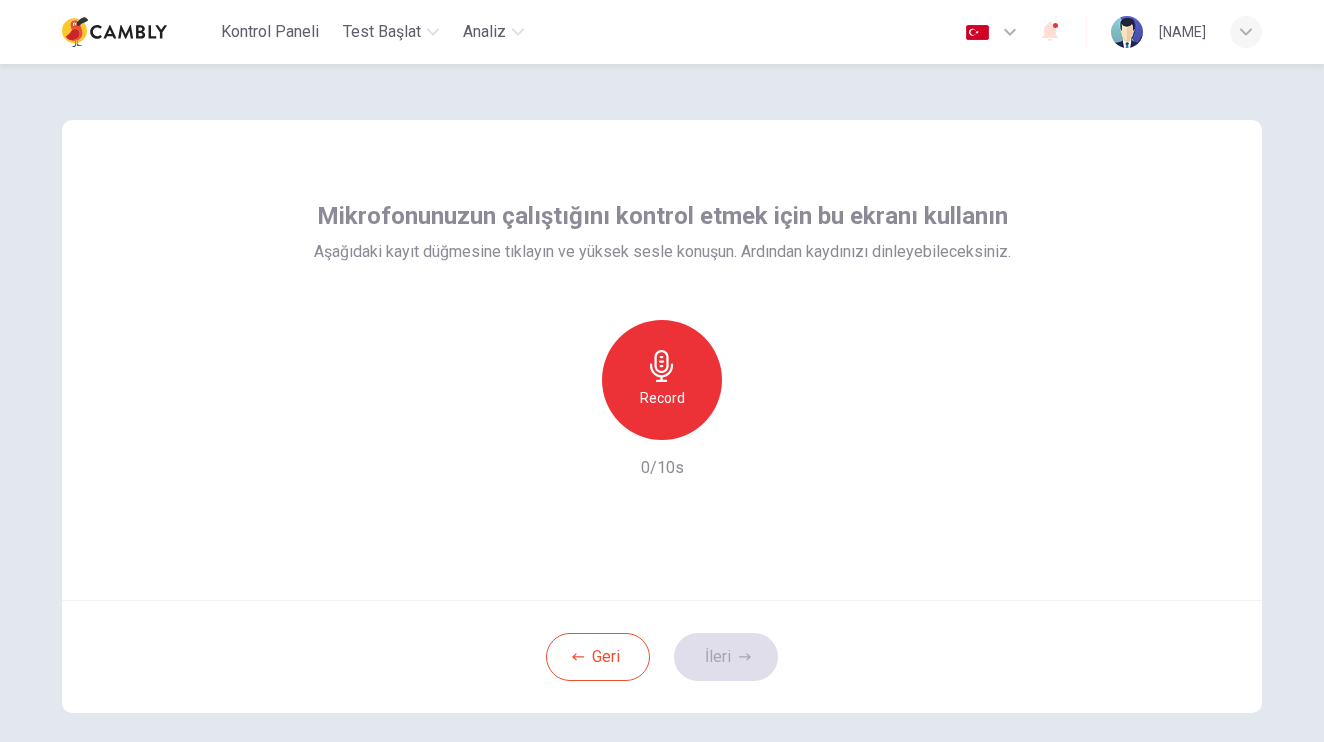 click at bounding box center (662, 366) 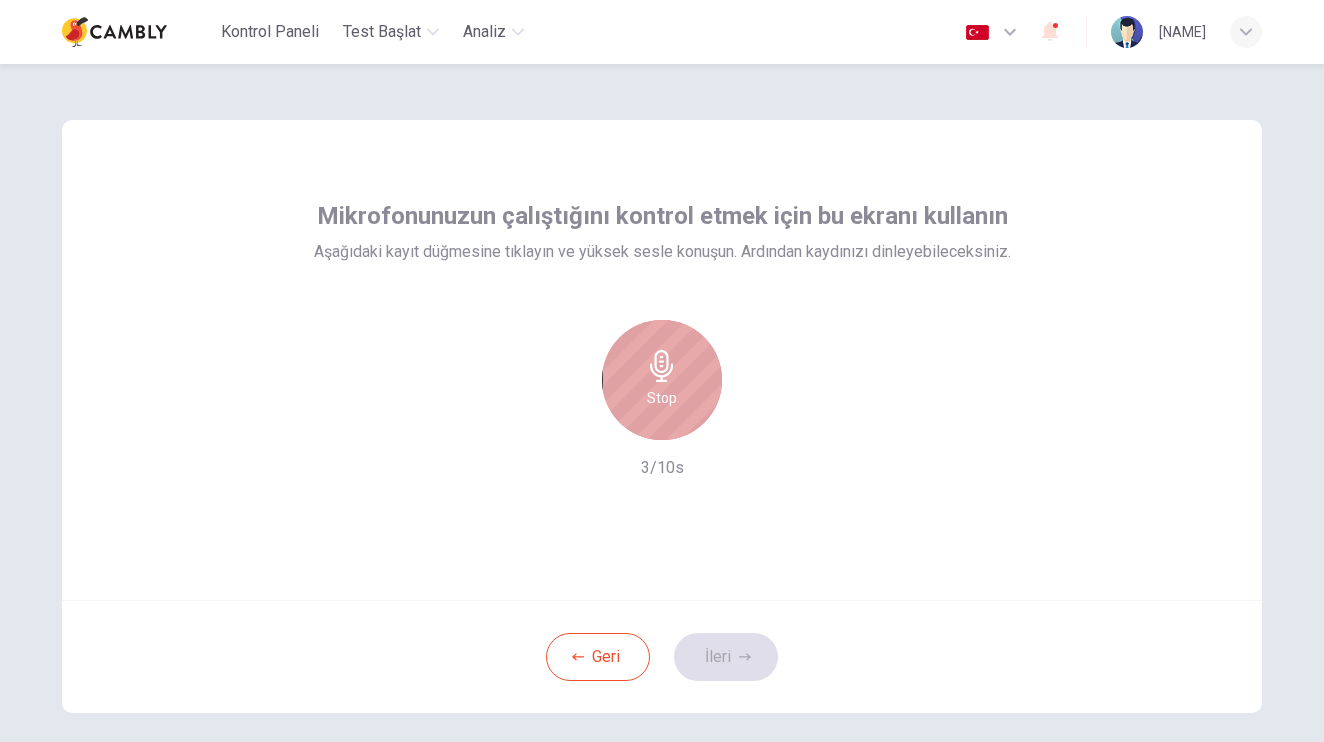 click at bounding box center [662, 366] 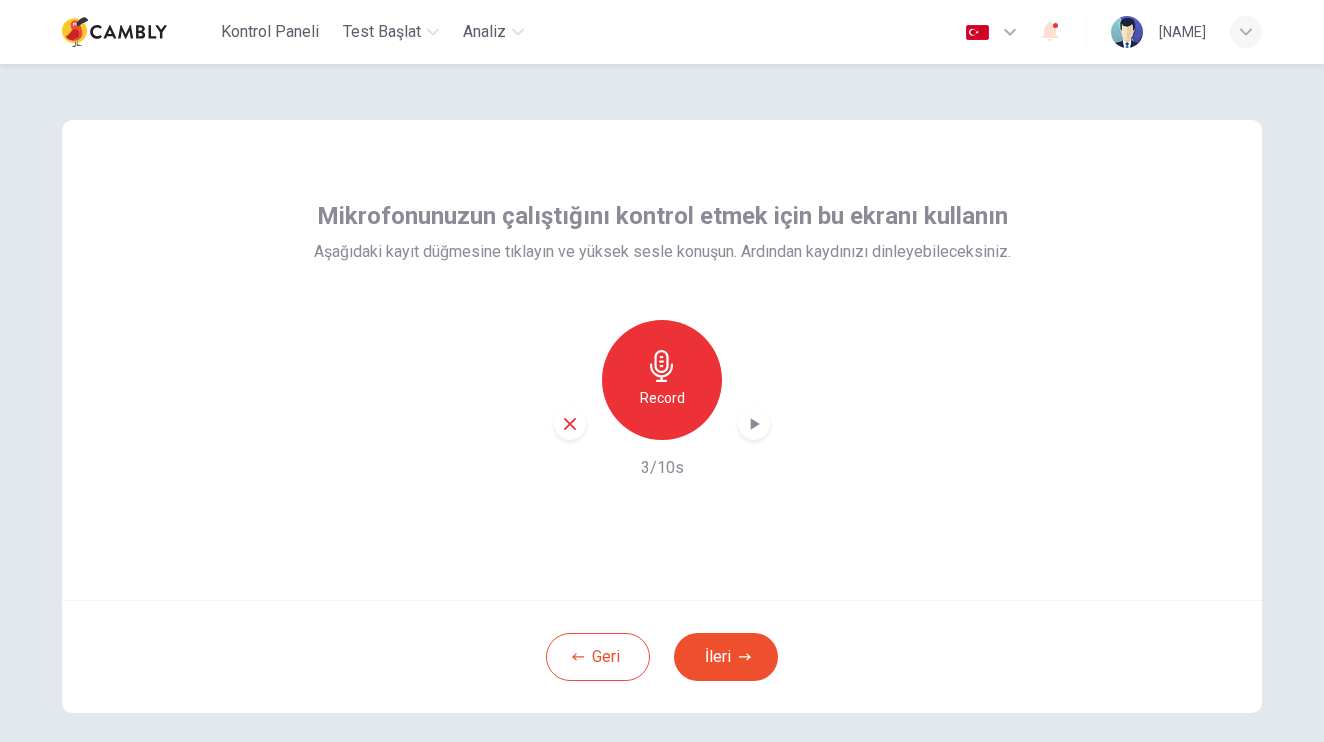 click at bounding box center [754, 424] 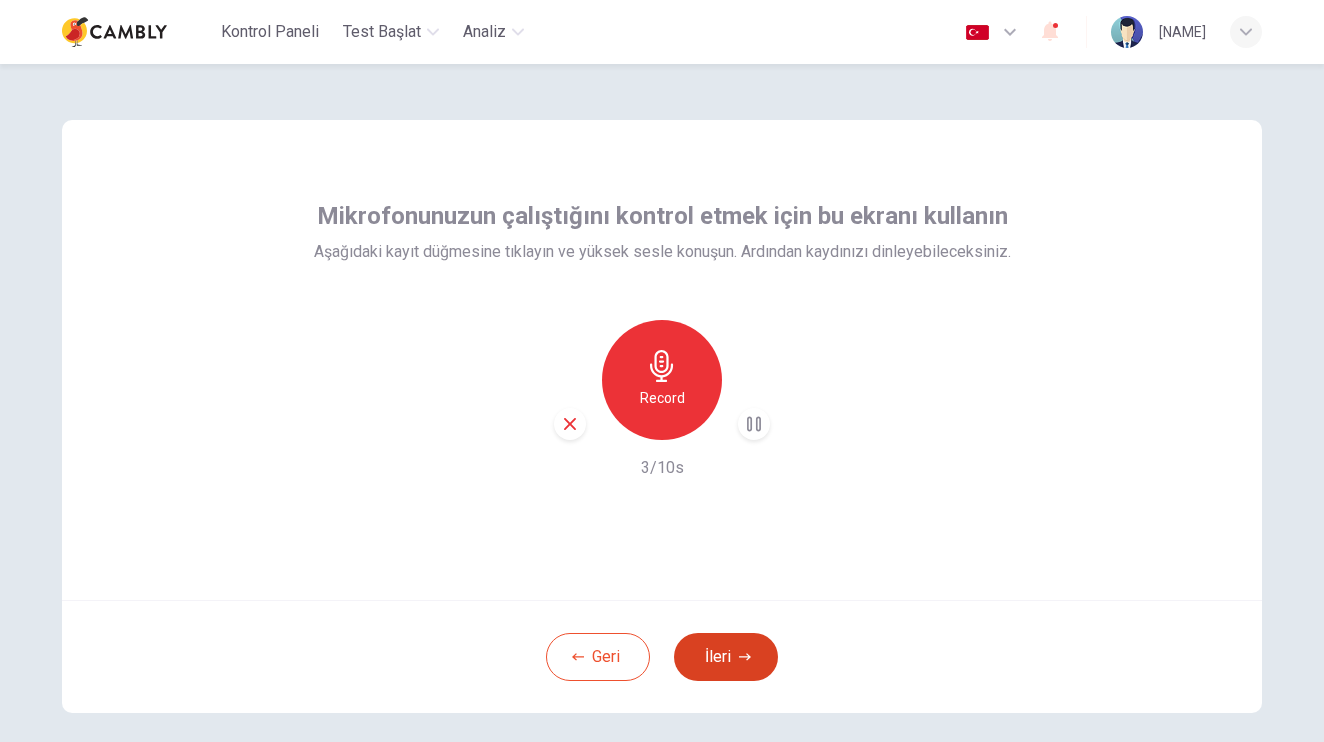click on "İleri" at bounding box center (726, 657) 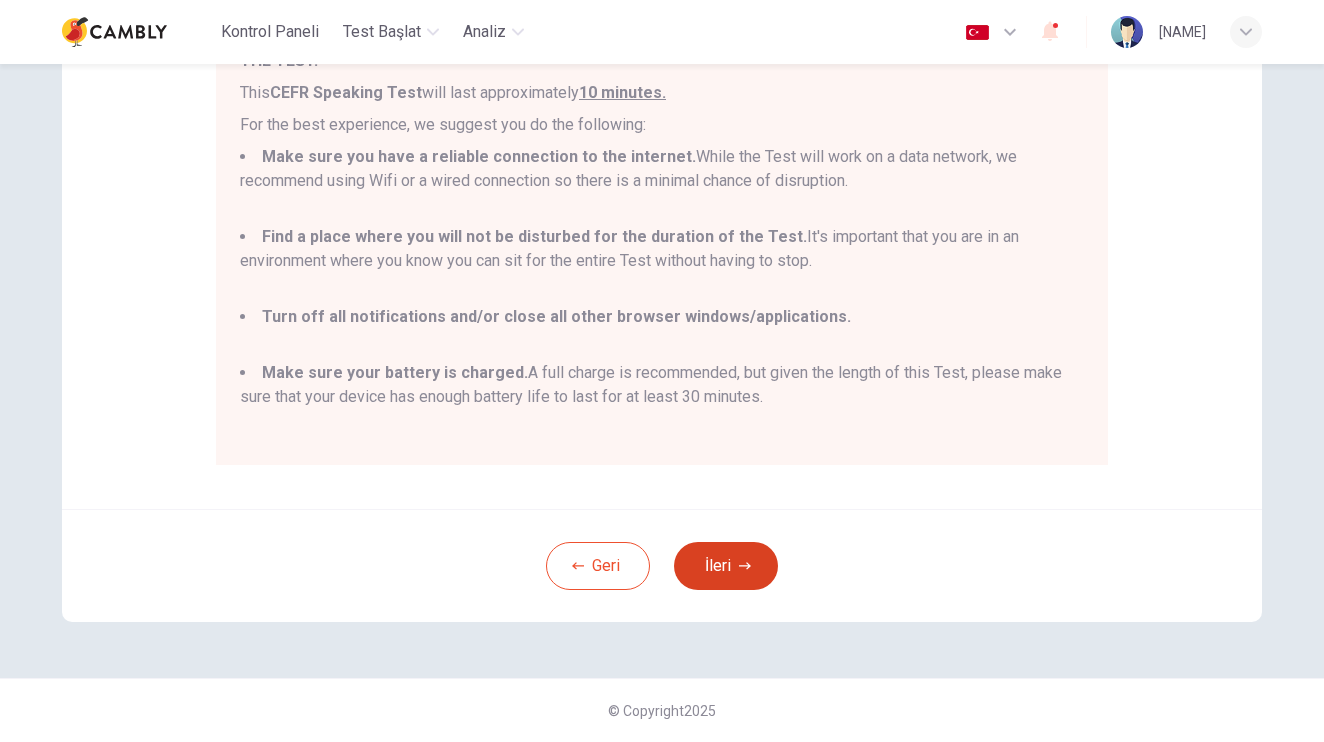 click on "İleri" at bounding box center [726, 566] 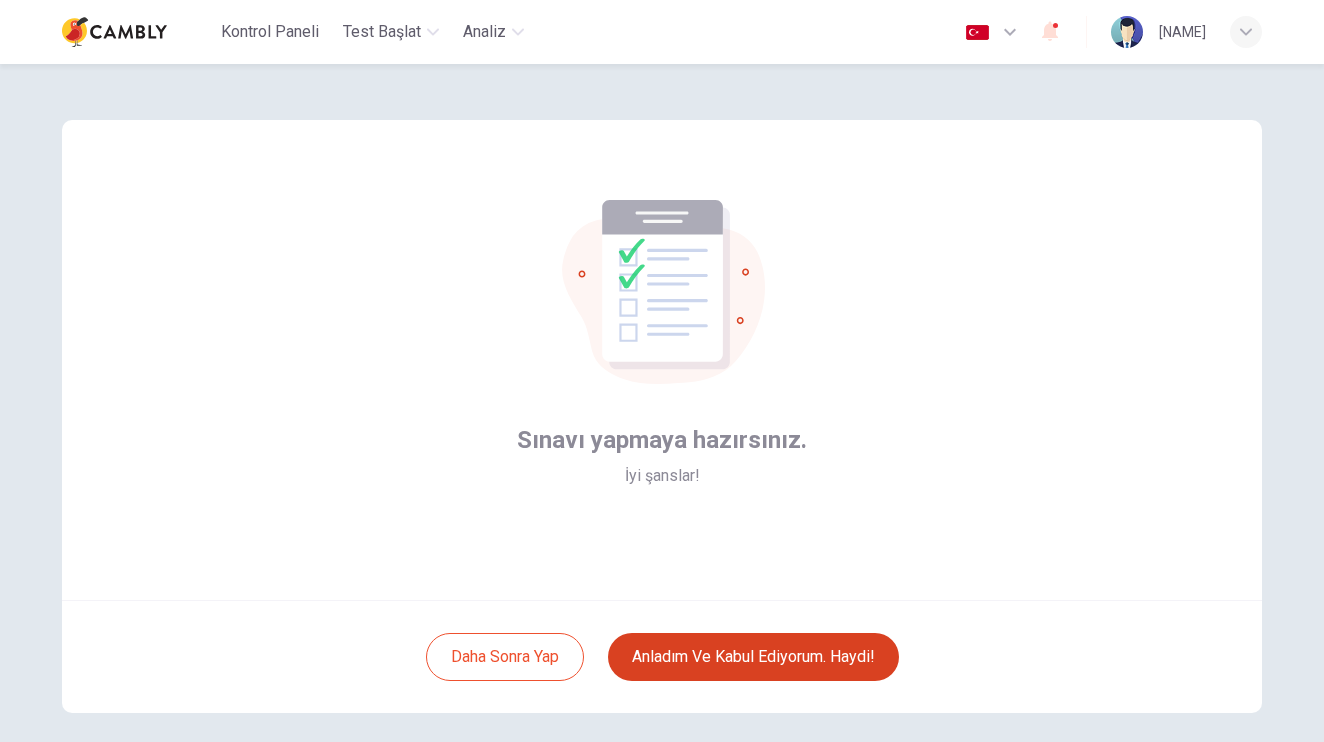 scroll, scrollTop: 0, scrollLeft: 0, axis: both 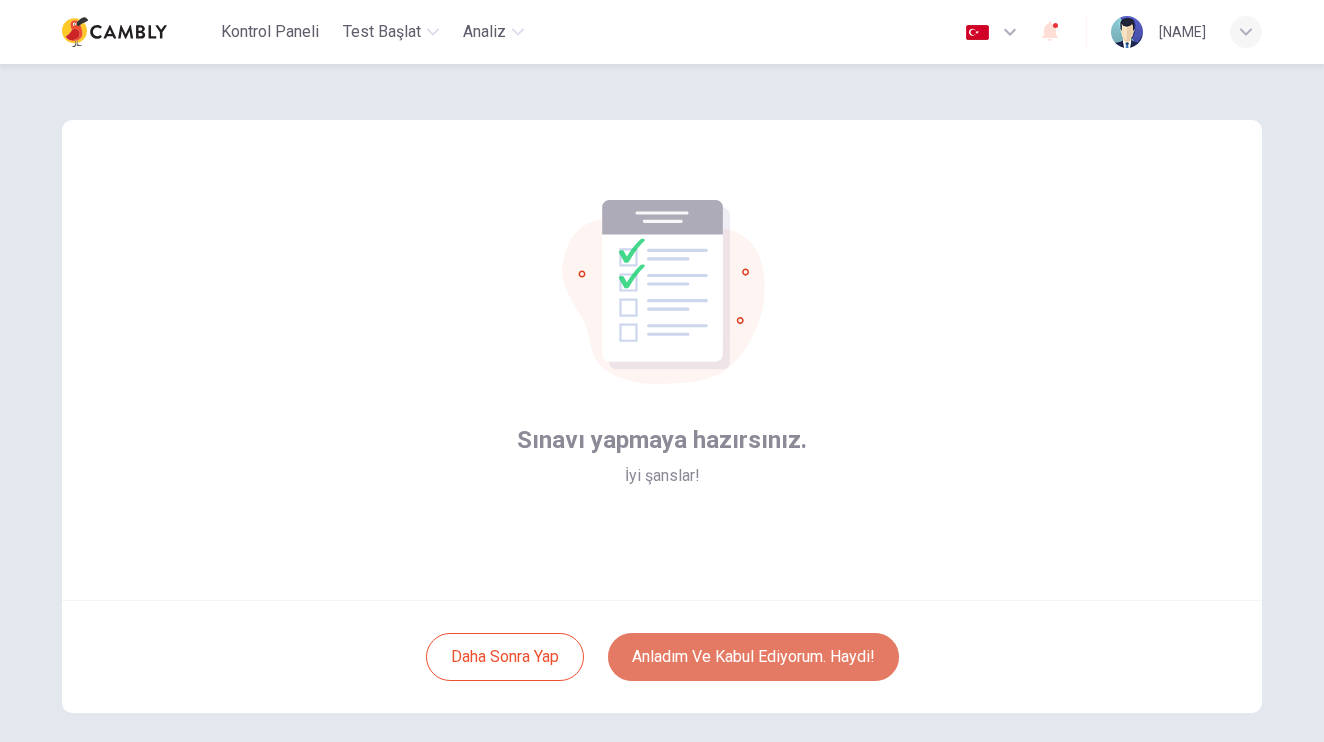click on "Anladım ve kabul ediyorum. Haydi!" at bounding box center (753, 657) 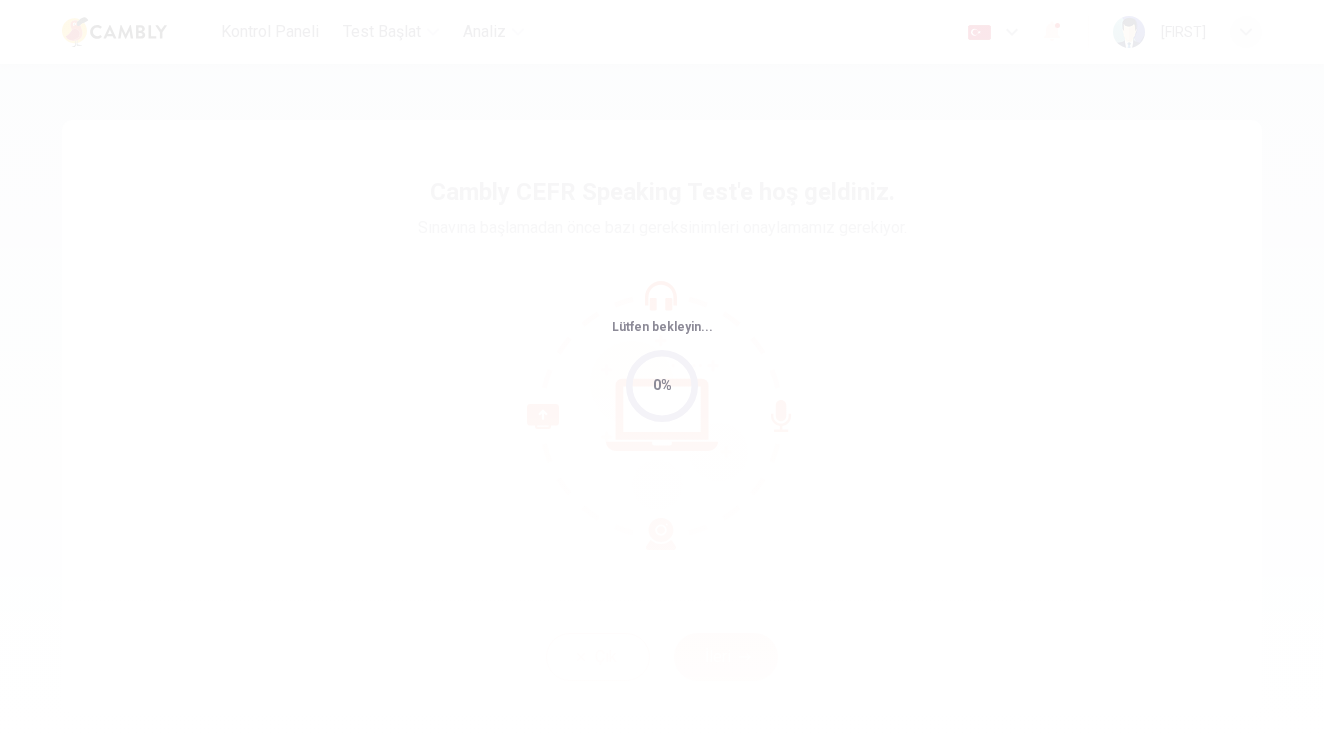 scroll, scrollTop: 0, scrollLeft: 0, axis: both 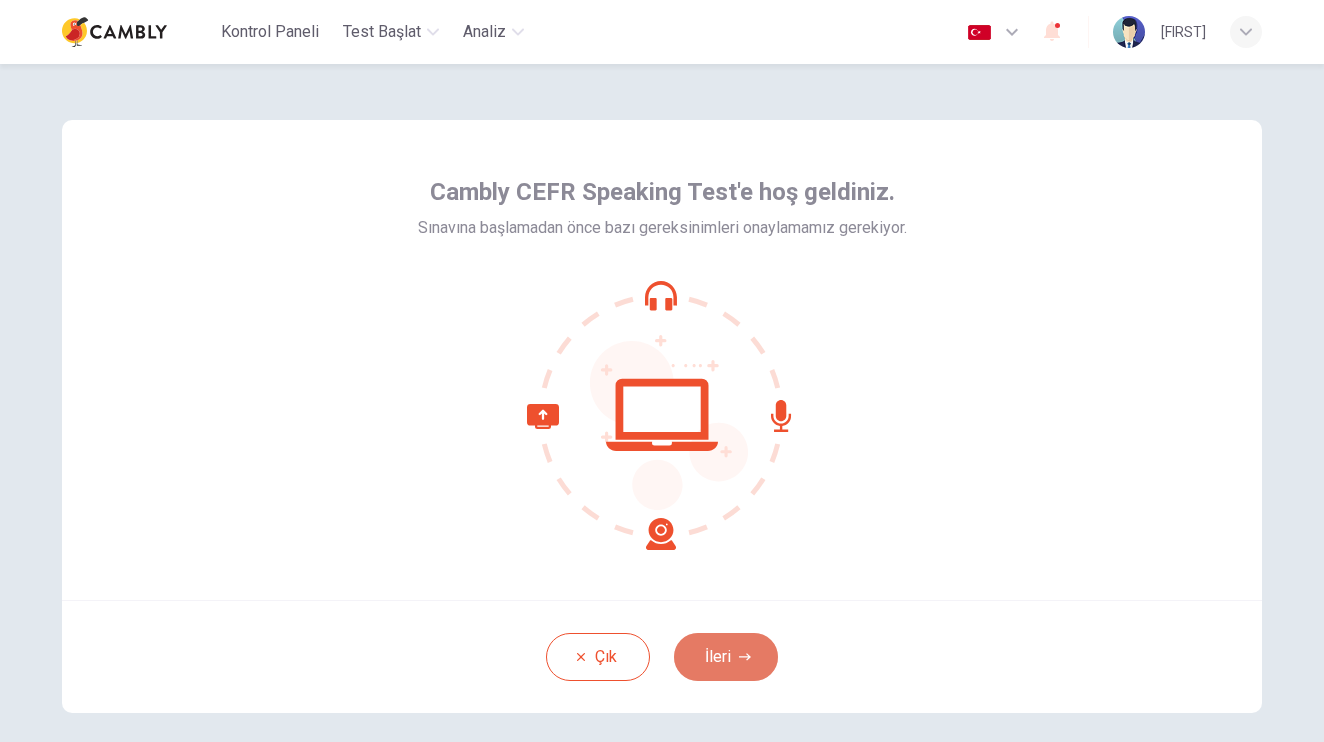 click at bounding box center (745, 657) 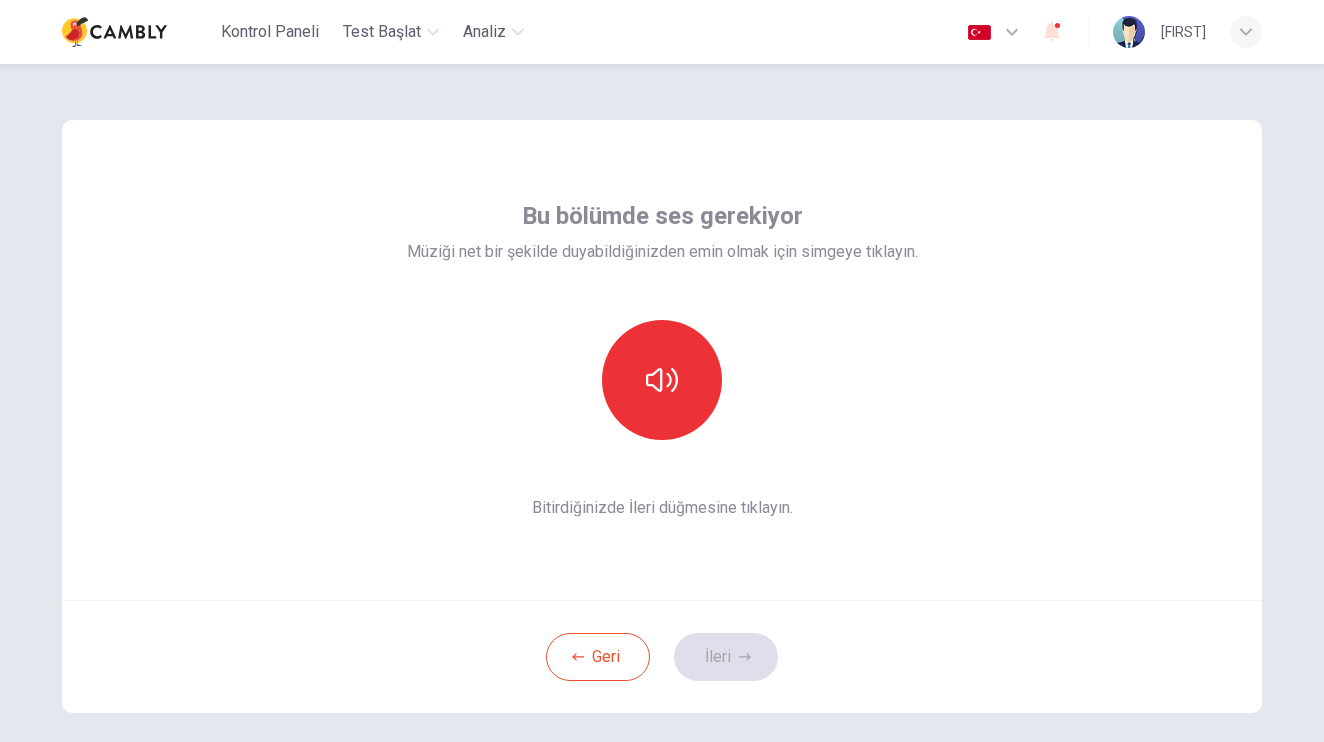 drag, startPoint x: 677, startPoint y: 247, endPoint x: 677, endPoint y: 268, distance: 21 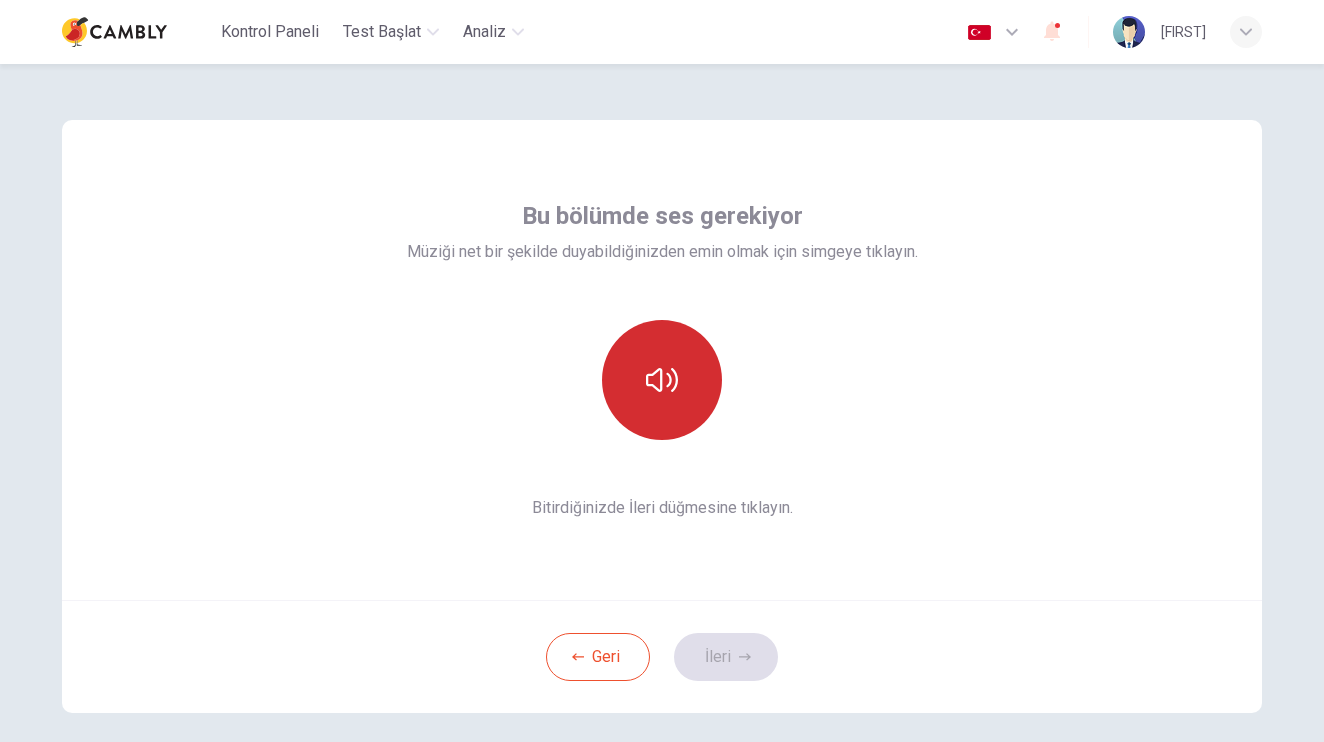 click at bounding box center (662, 380) 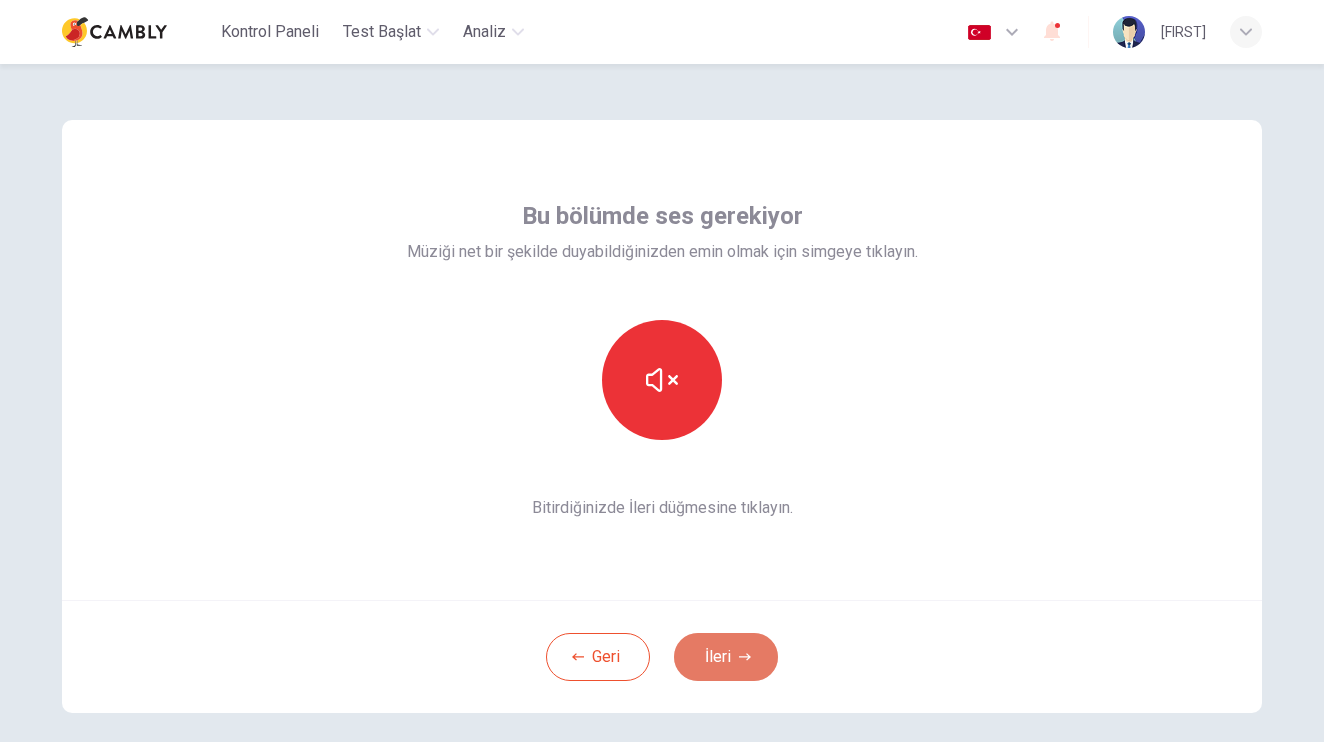 click on "İleri" at bounding box center [726, 657] 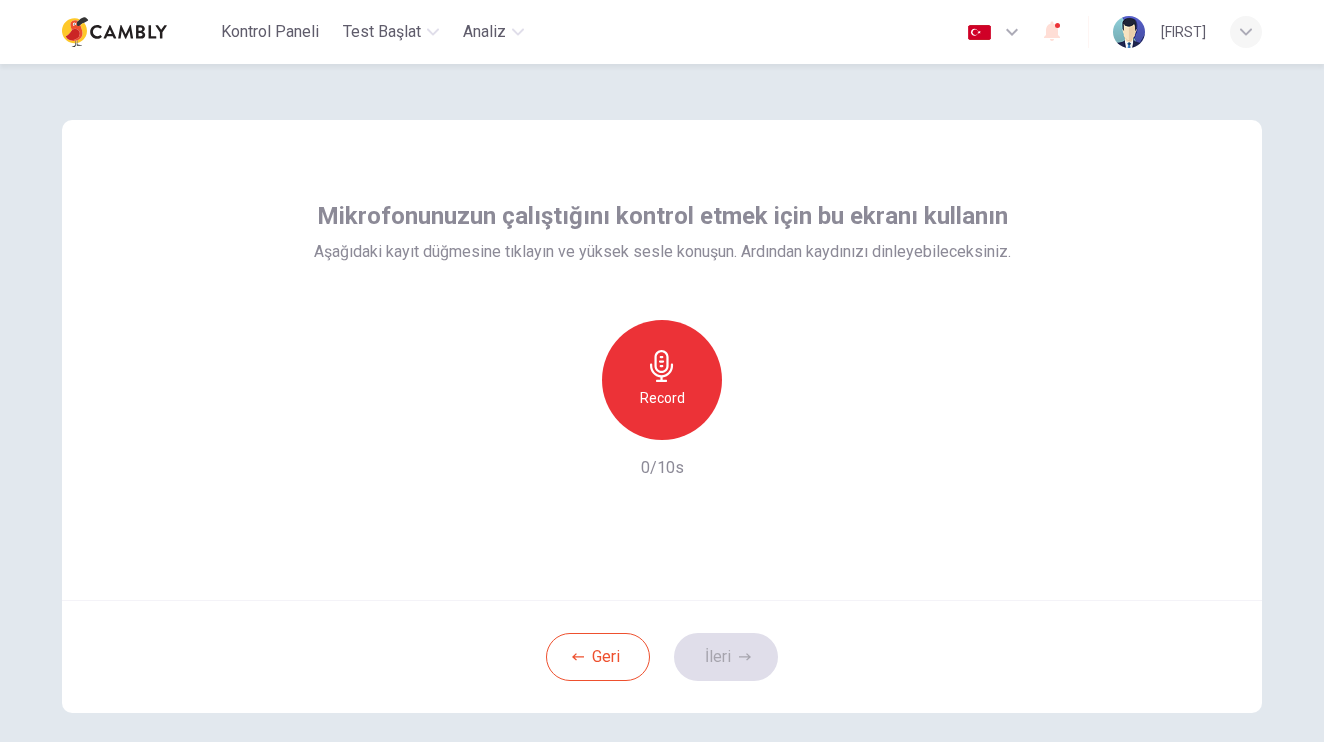 click at bounding box center (661, 366) 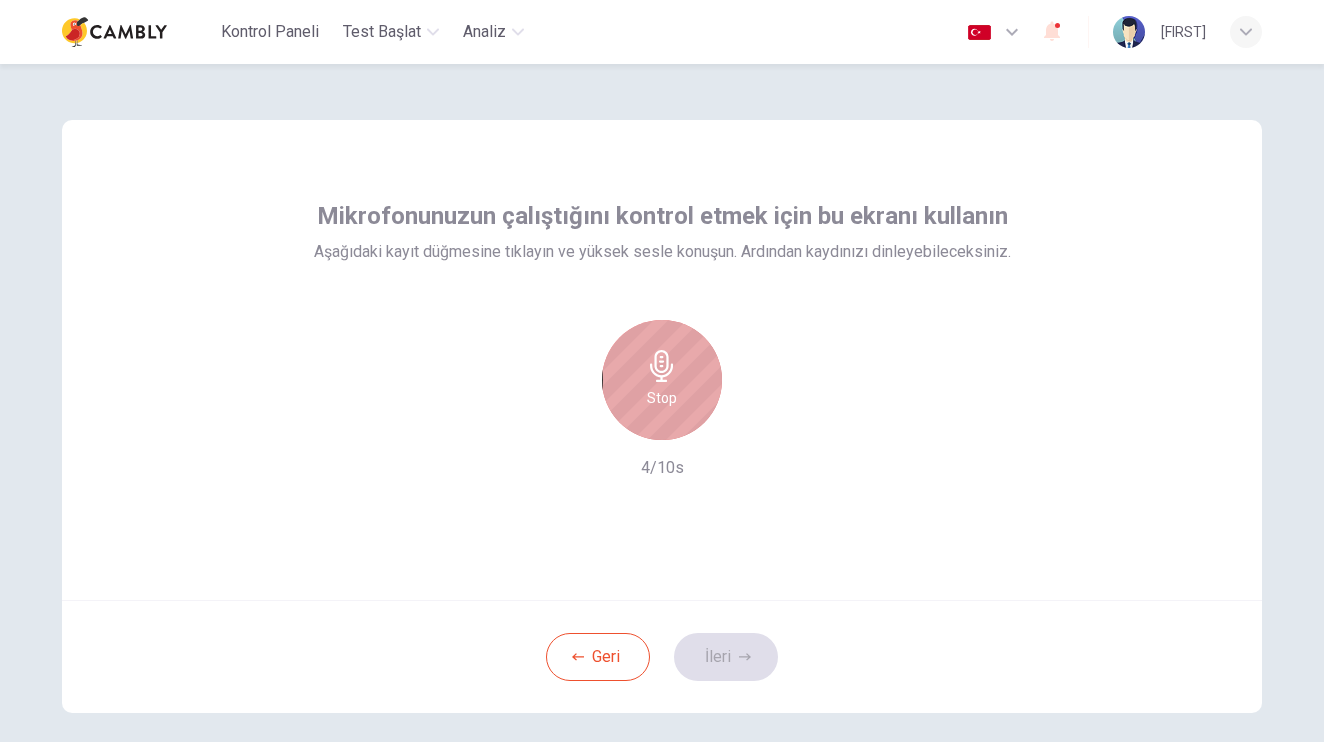 click at bounding box center [662, 366] 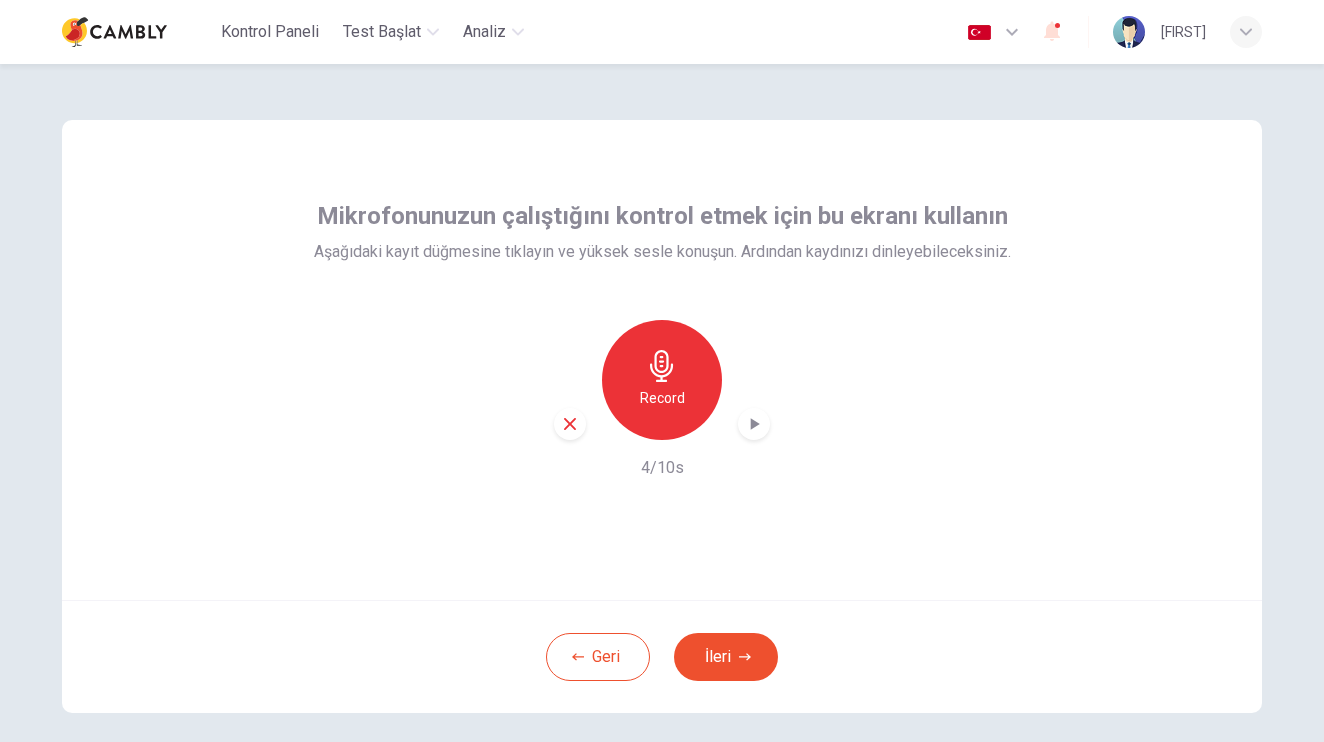 click at bounding box center [754, 424] 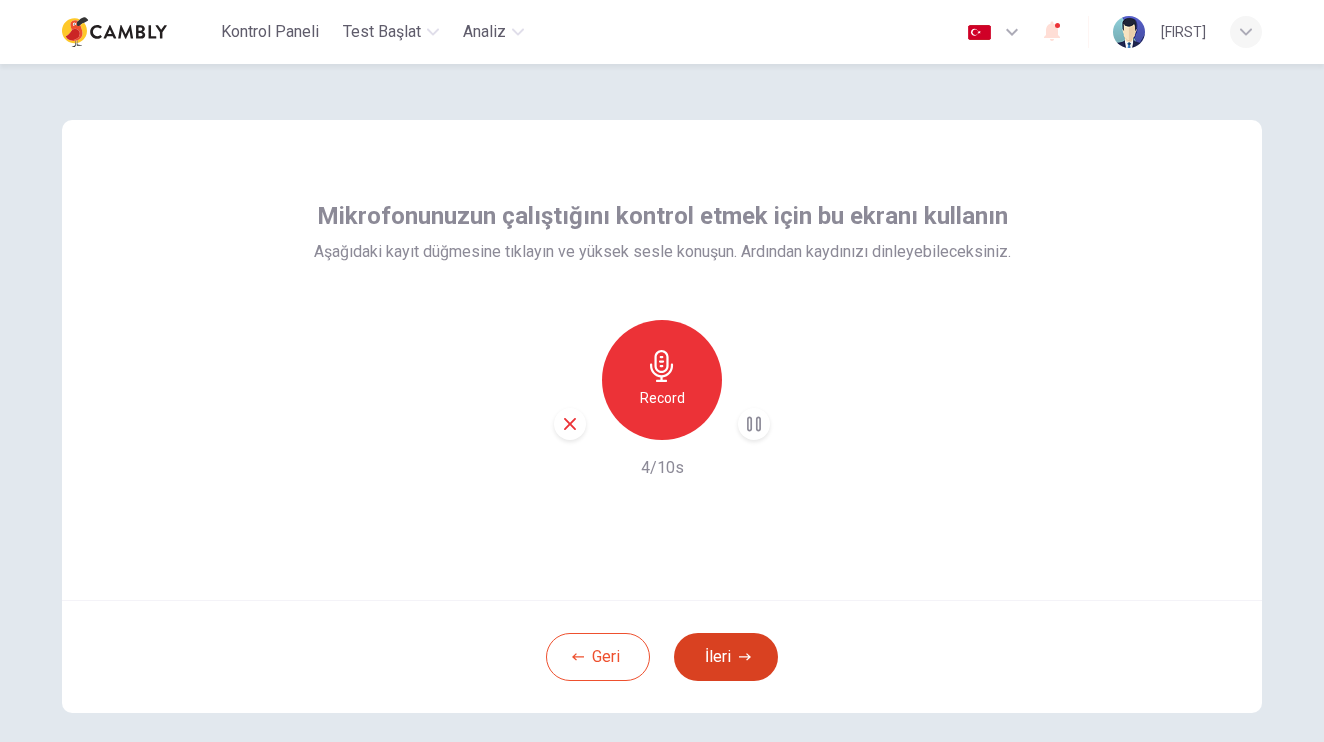 click on "İleri" at bounding box center [726, 657] 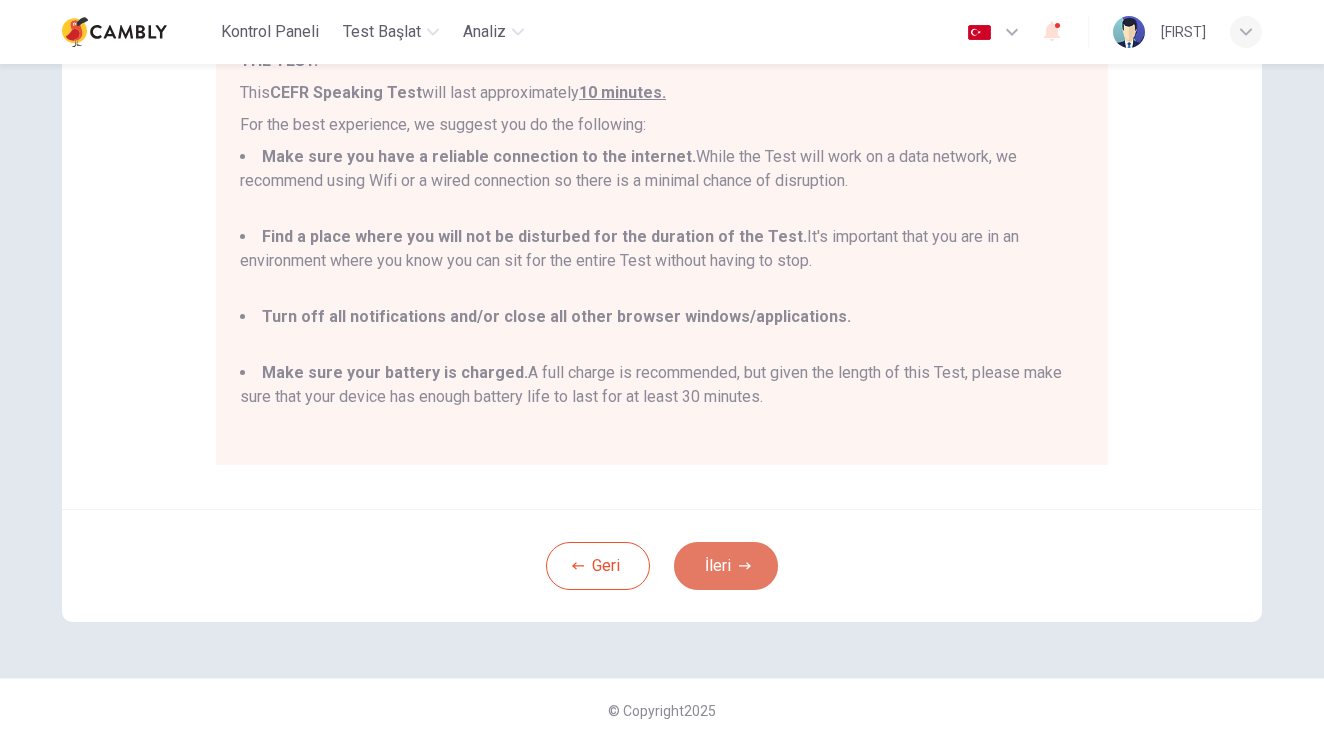 click at bounding box center (745, 566) 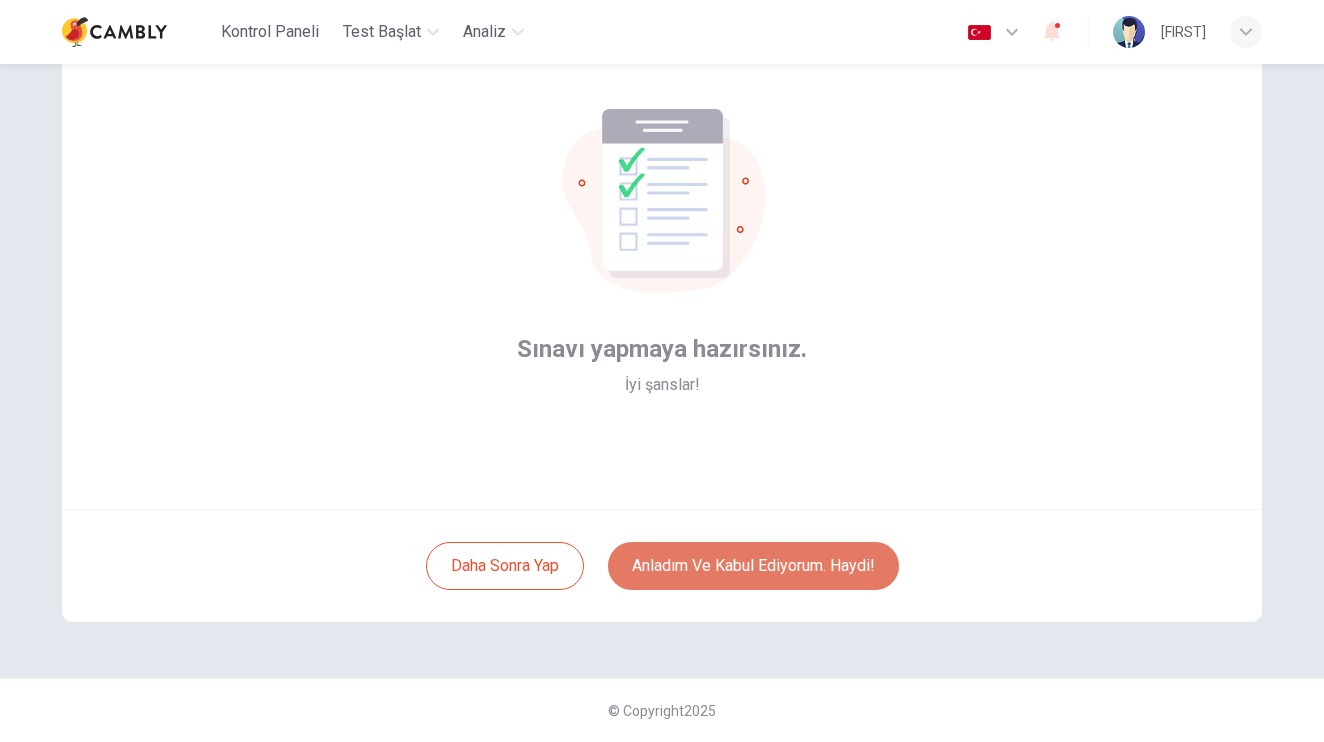 click on "Anladım ve kabul ediyorum. Haydi!" at bounding box center (753, 566) 